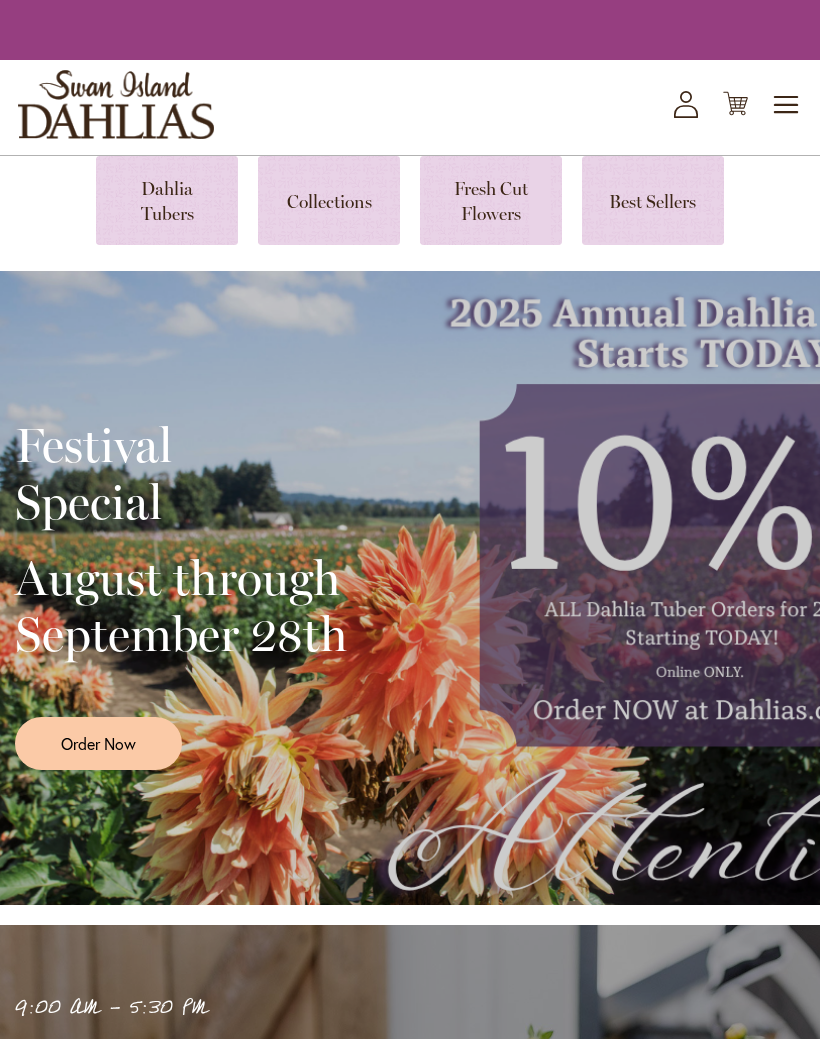 scroll, scrollTop: 0, scrollLeft: 0, axis: both 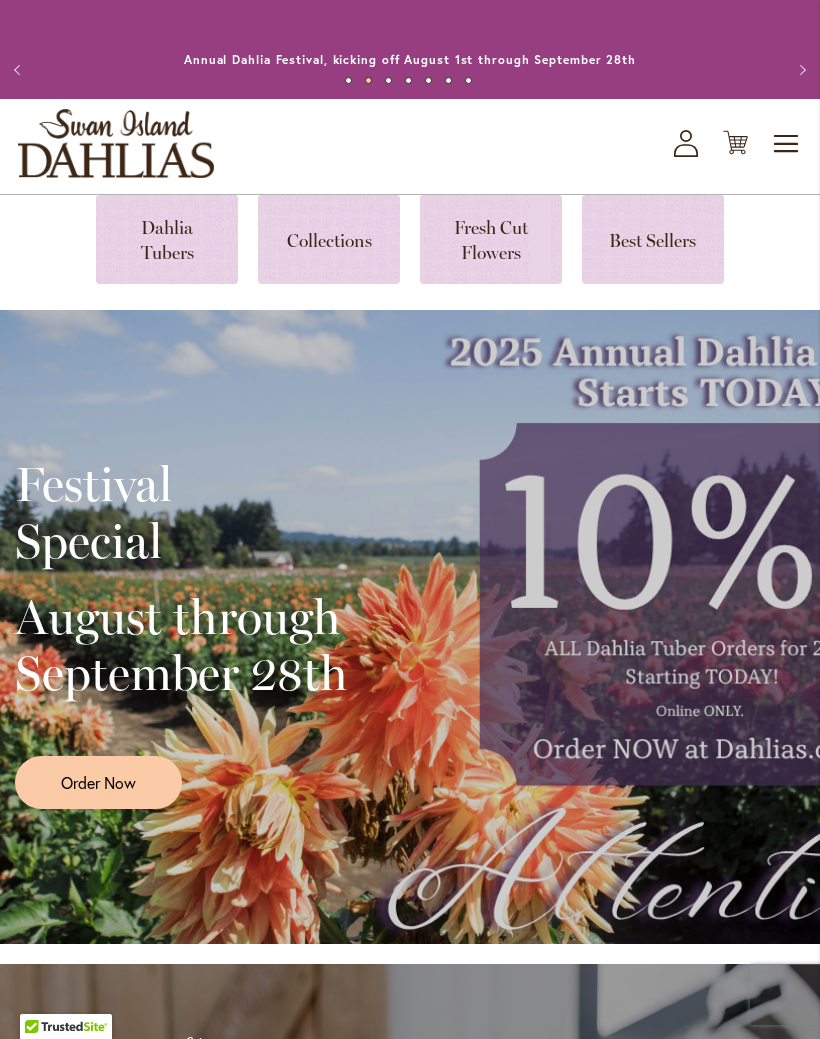 click at bounding box center (167, 239) 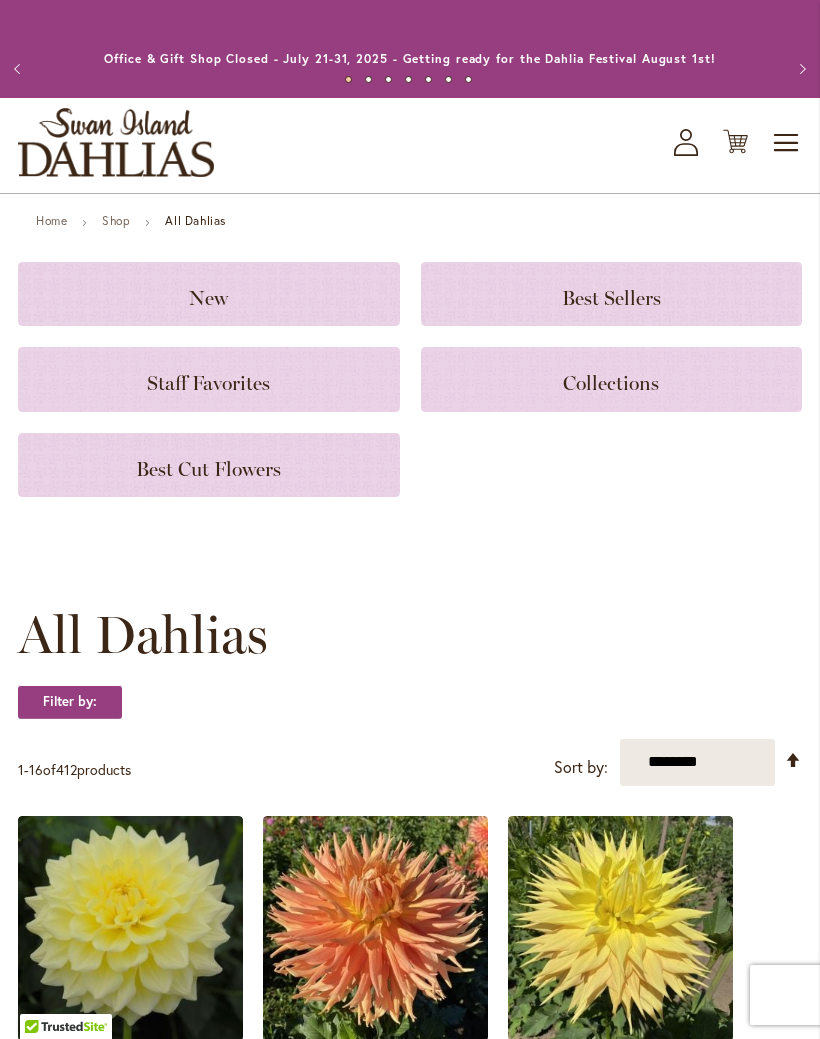 scroll, scrollTop: 0, scrollLeft: 0, axis: both 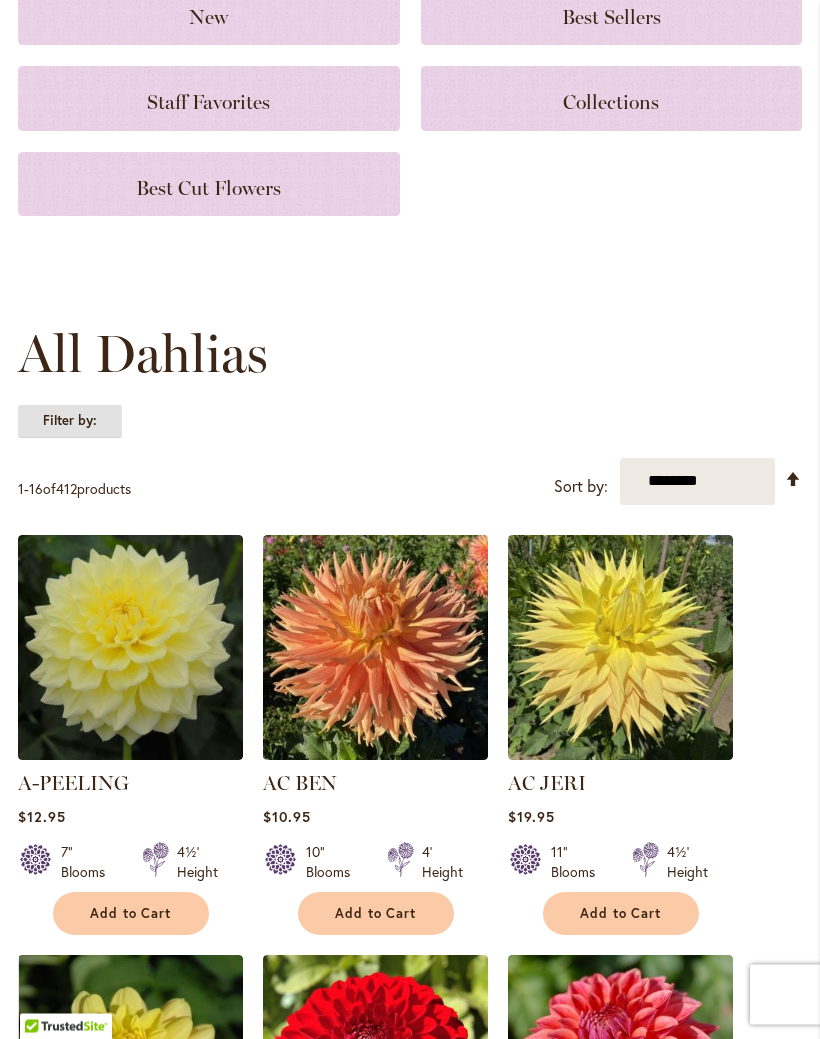 click on "Filter by:" at bounding box center (70, 422) 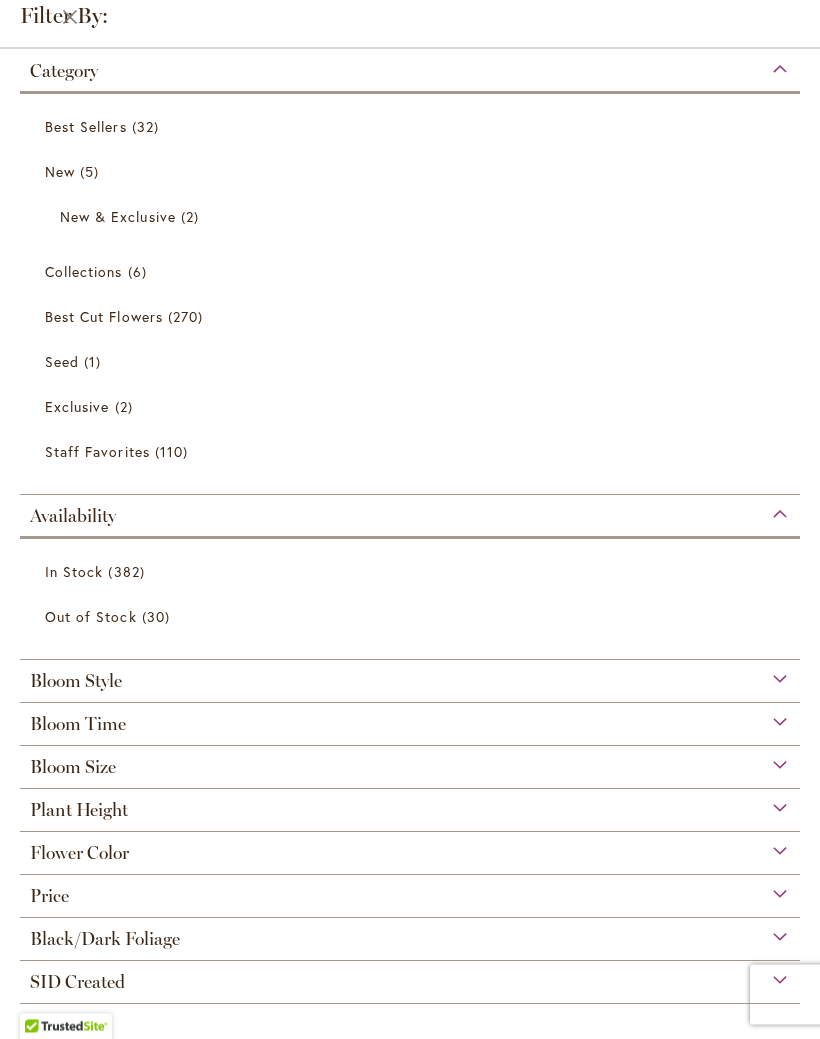 scroll, scrollTop: 99, scrollLeft: 0, axis: vertical 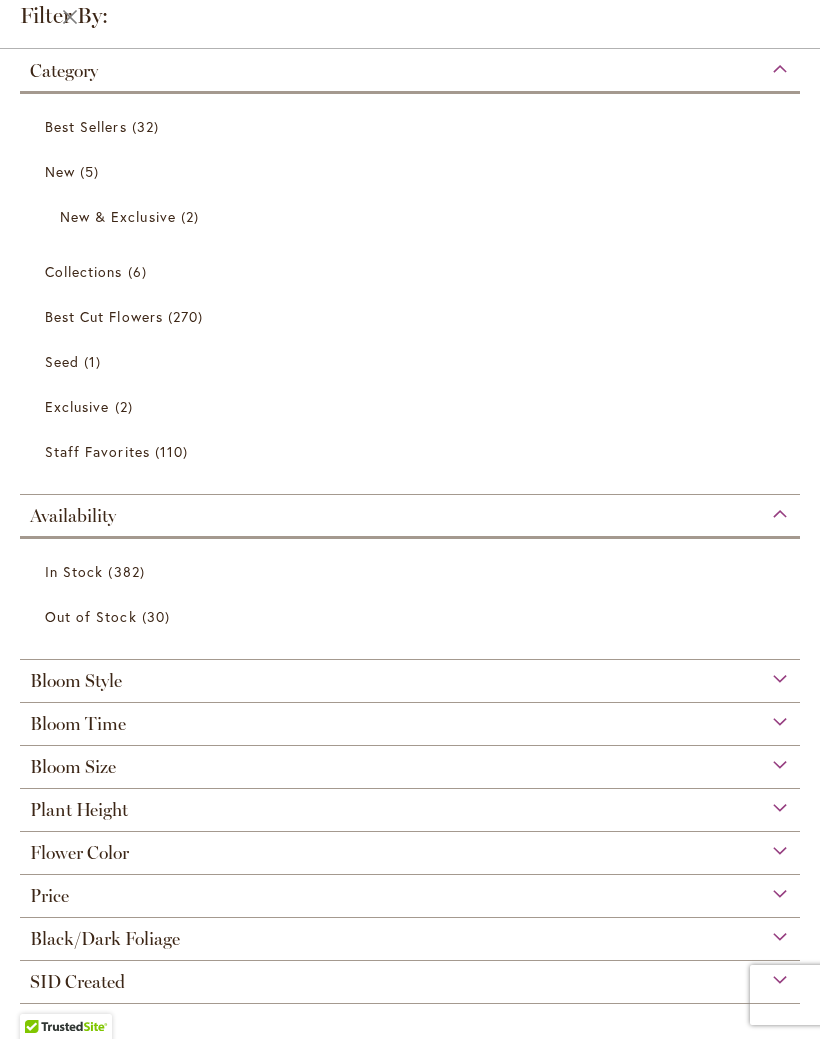 click on "In Stock" at bounding box center [74, 571] 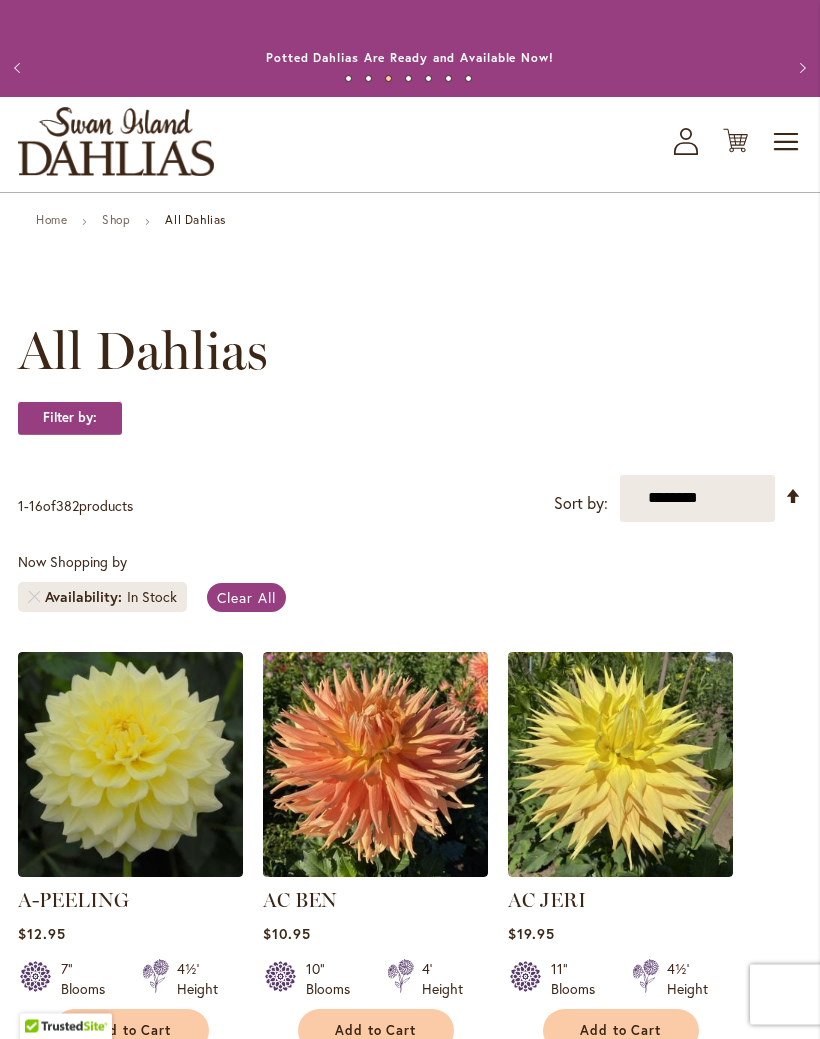 scroll, scrollTop: 0, scrollLeft: 0, axis: both 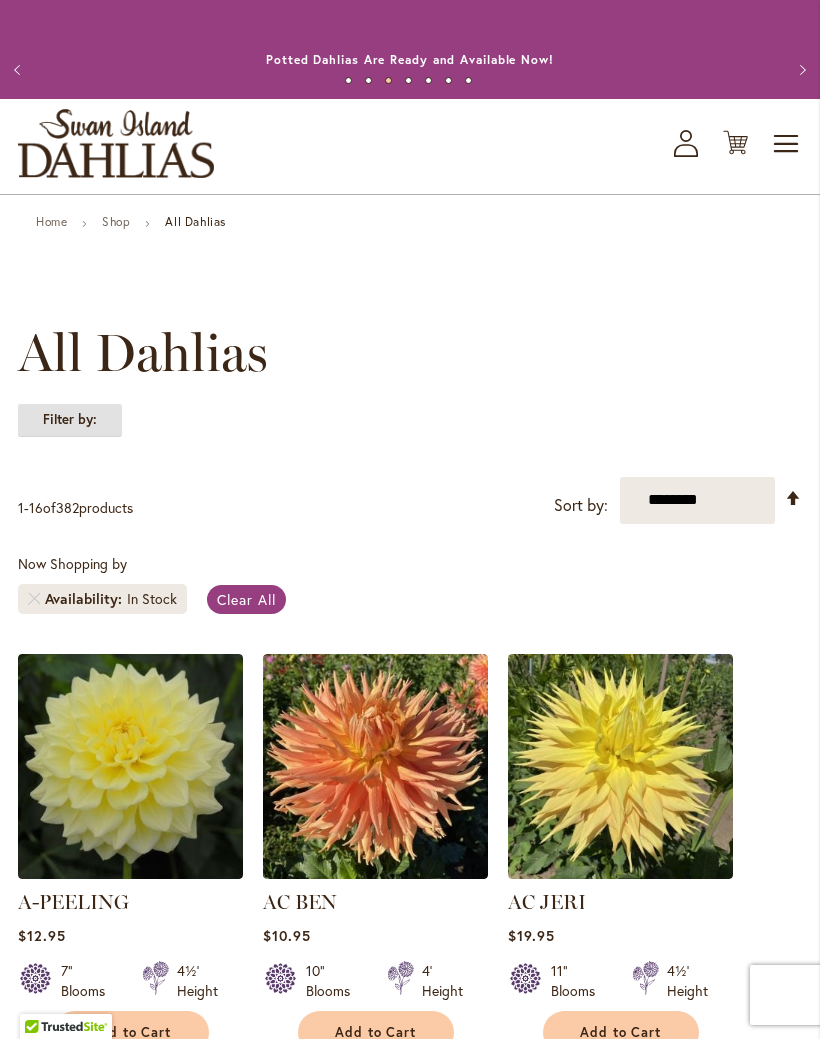 click on "Filter by:" at bounding box center (70, 420) 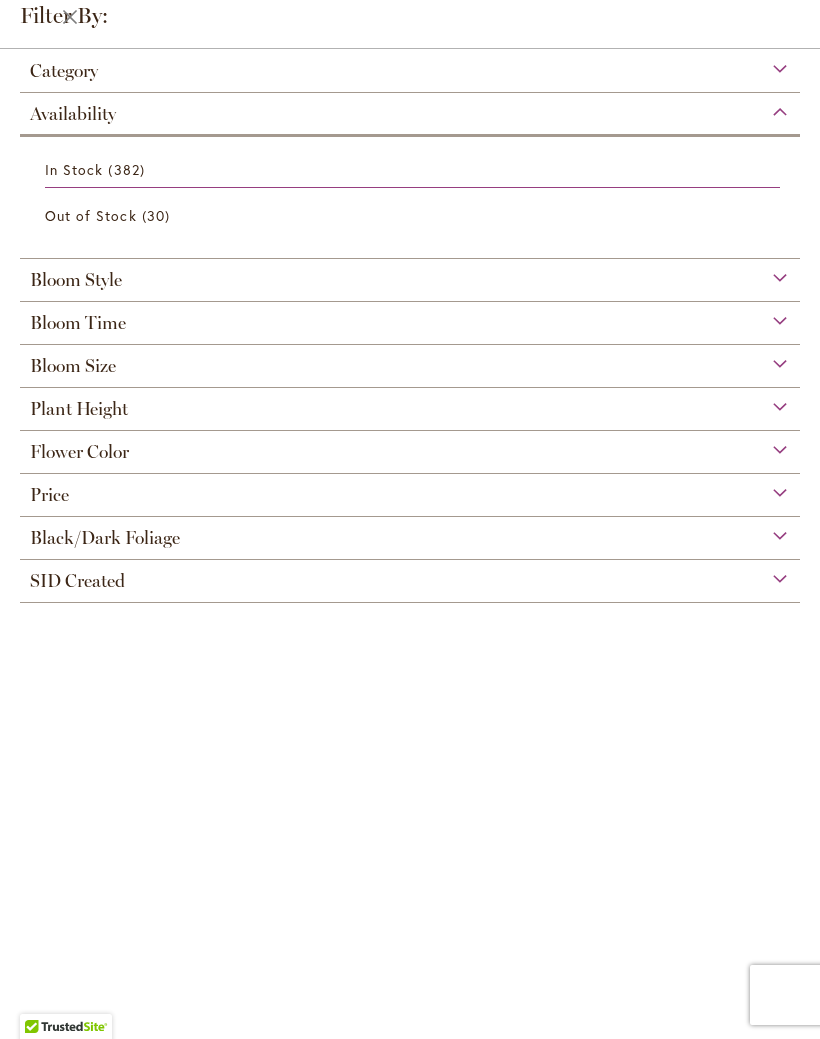 click on "Black/Dark Foliage" at bounding box center [410, 533] 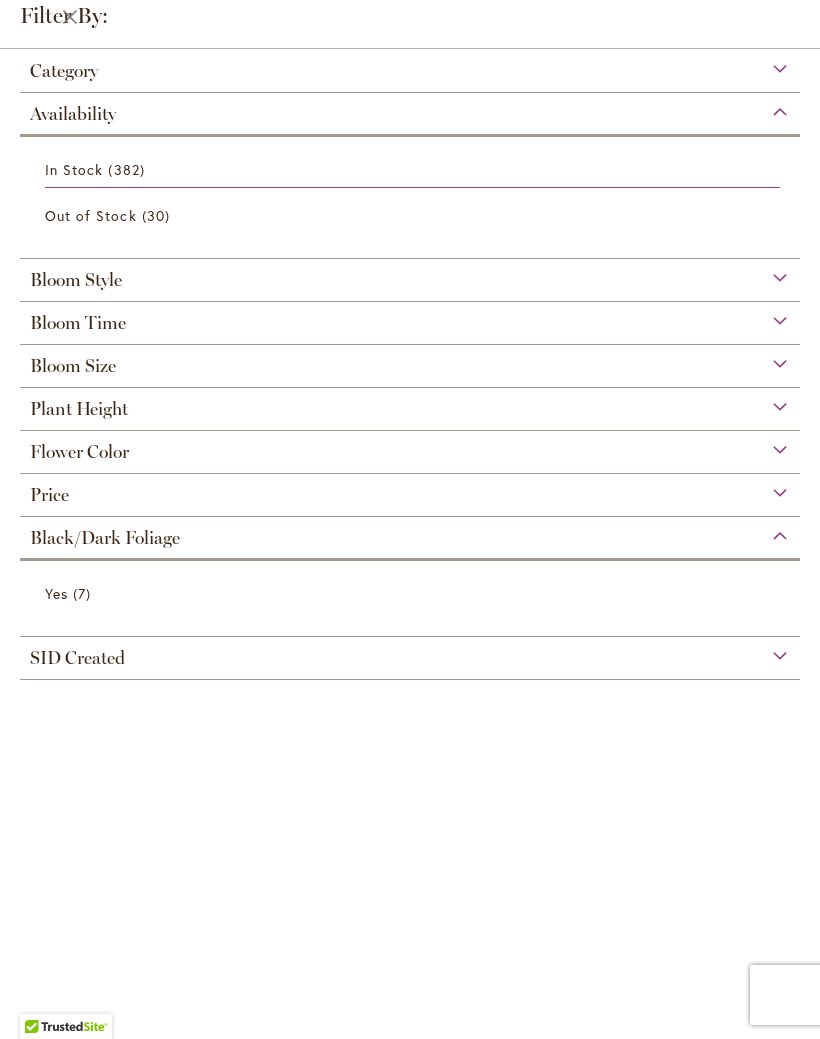 click on "Price" at bounding box center [410, 490] 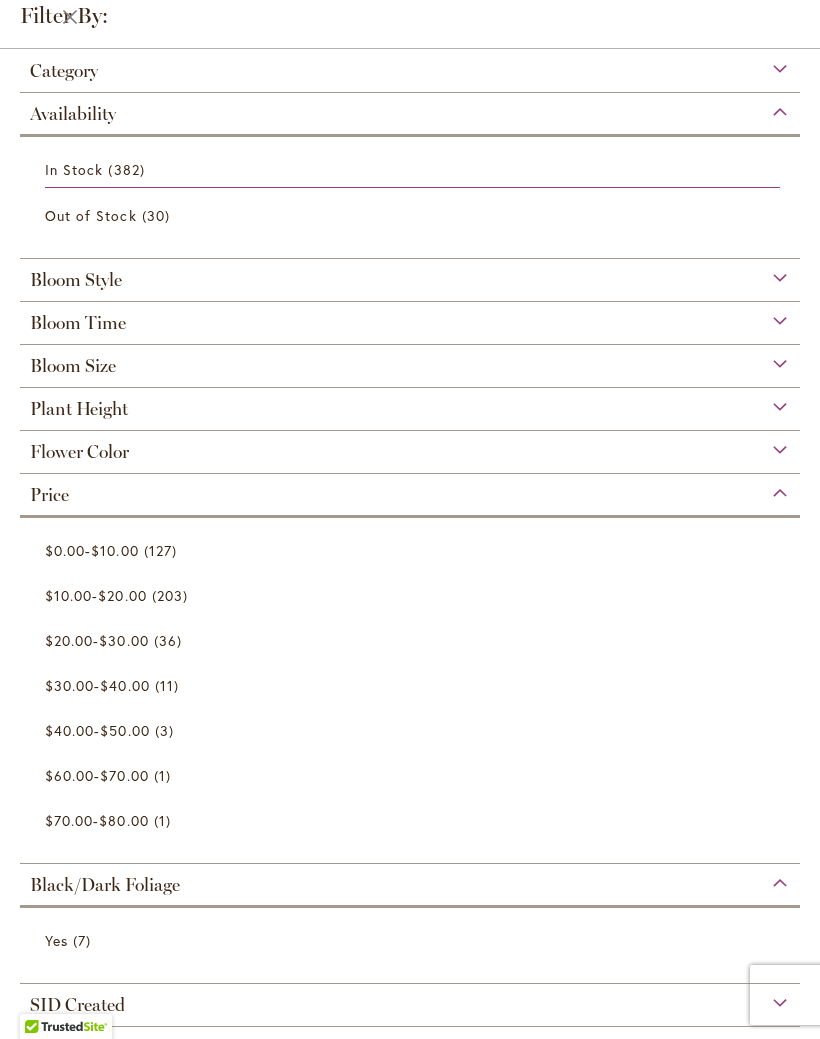 click on "Category" at bounding box center (64, 71) 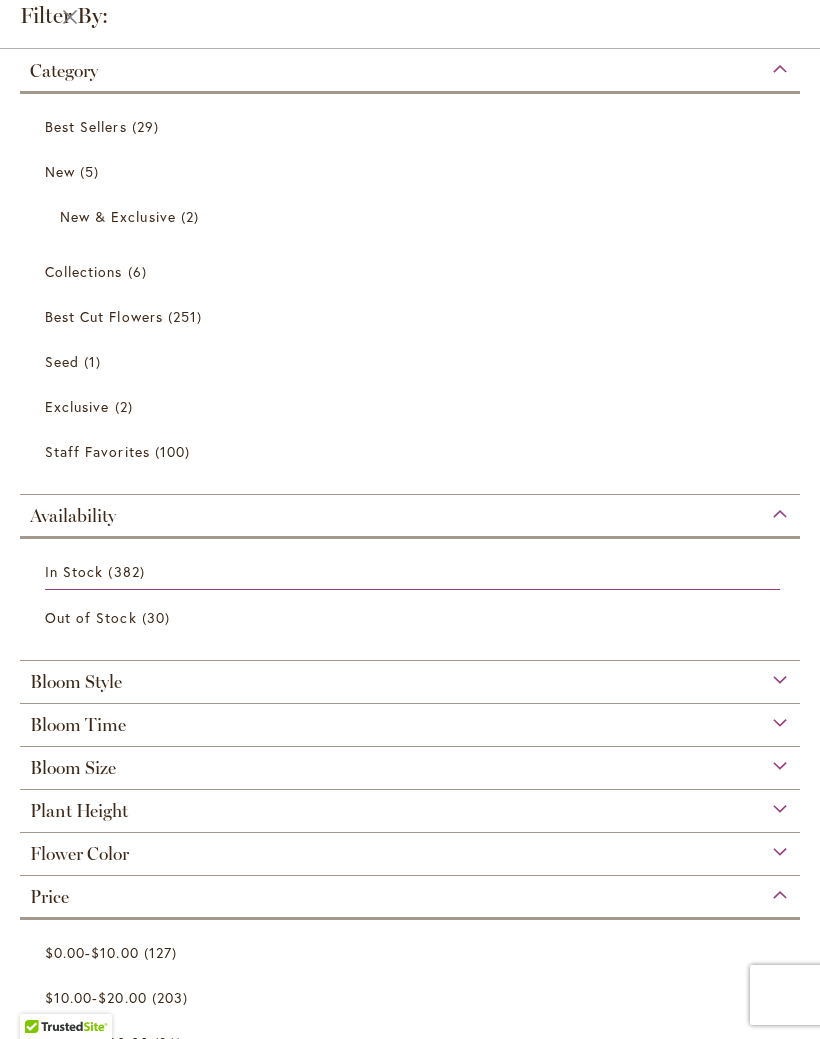 click on "Best Cut Flowers" at bounding box center [104, 316] 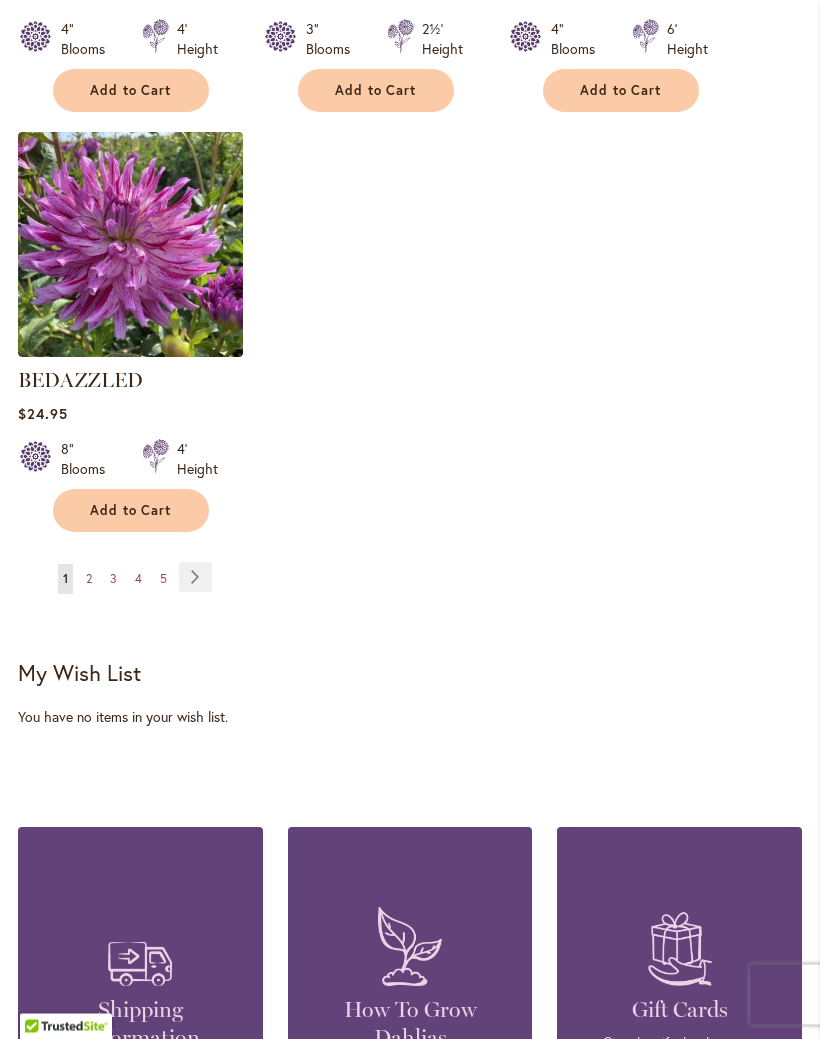 scroll, scrollTop: 2622, scrollLeft: 0, axis: vertical 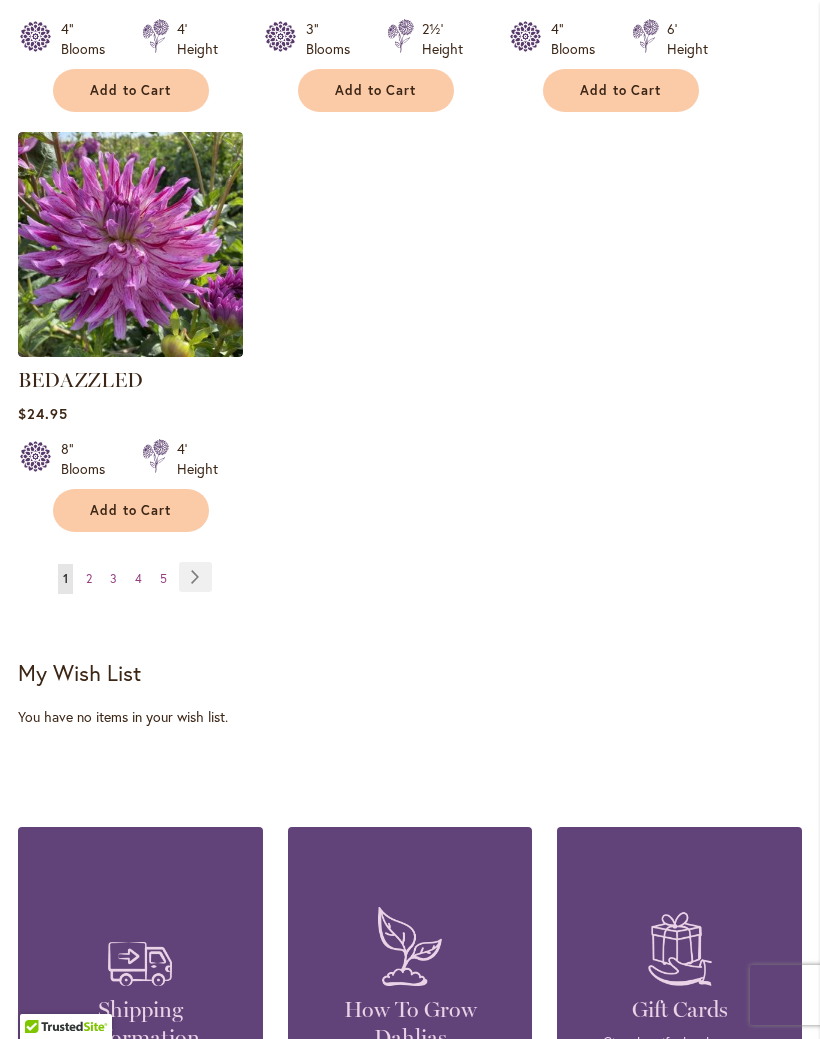 click on "2" at bounding box center [89, 578] 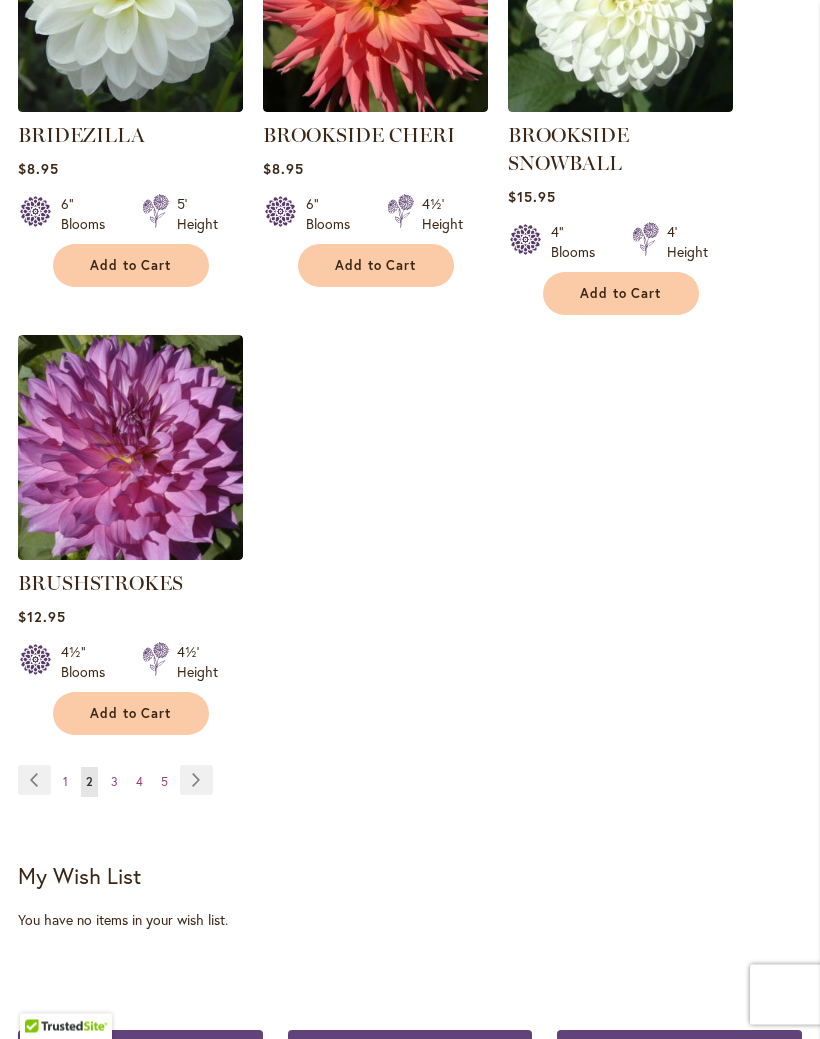 scroll, scrollTop: 2447, scrollLeft: 0, axis: vertical 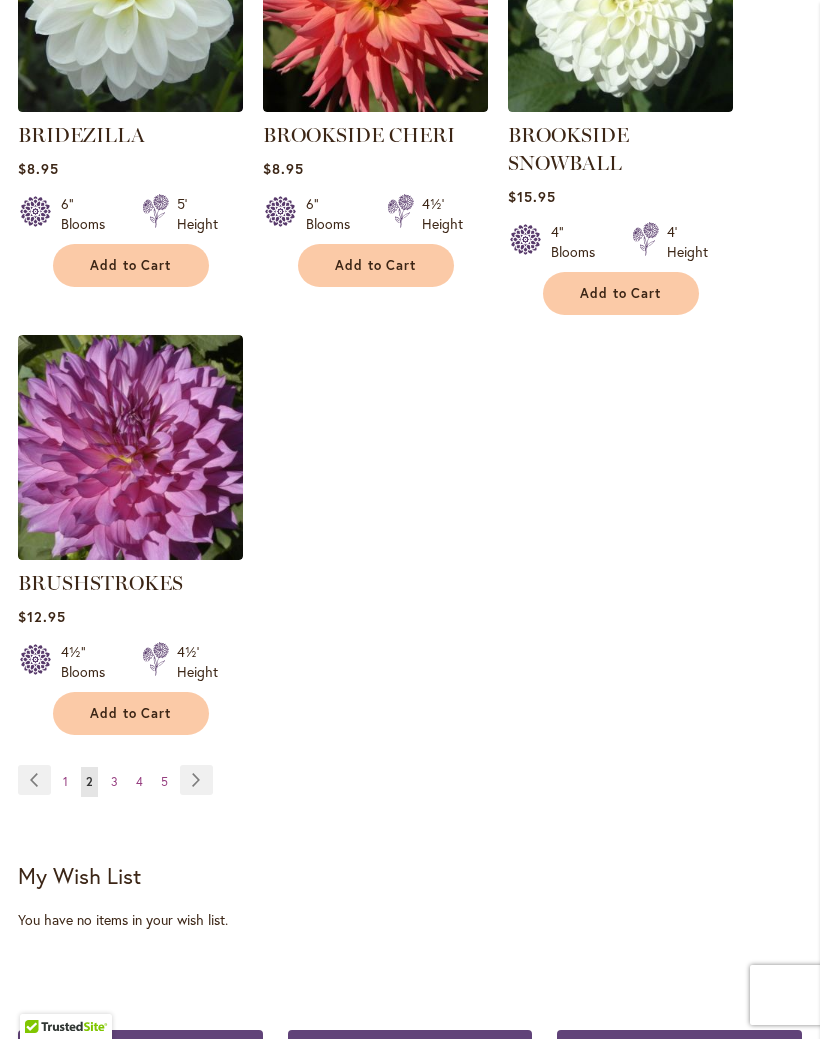 click on "3" at bounding box center [114, 781] 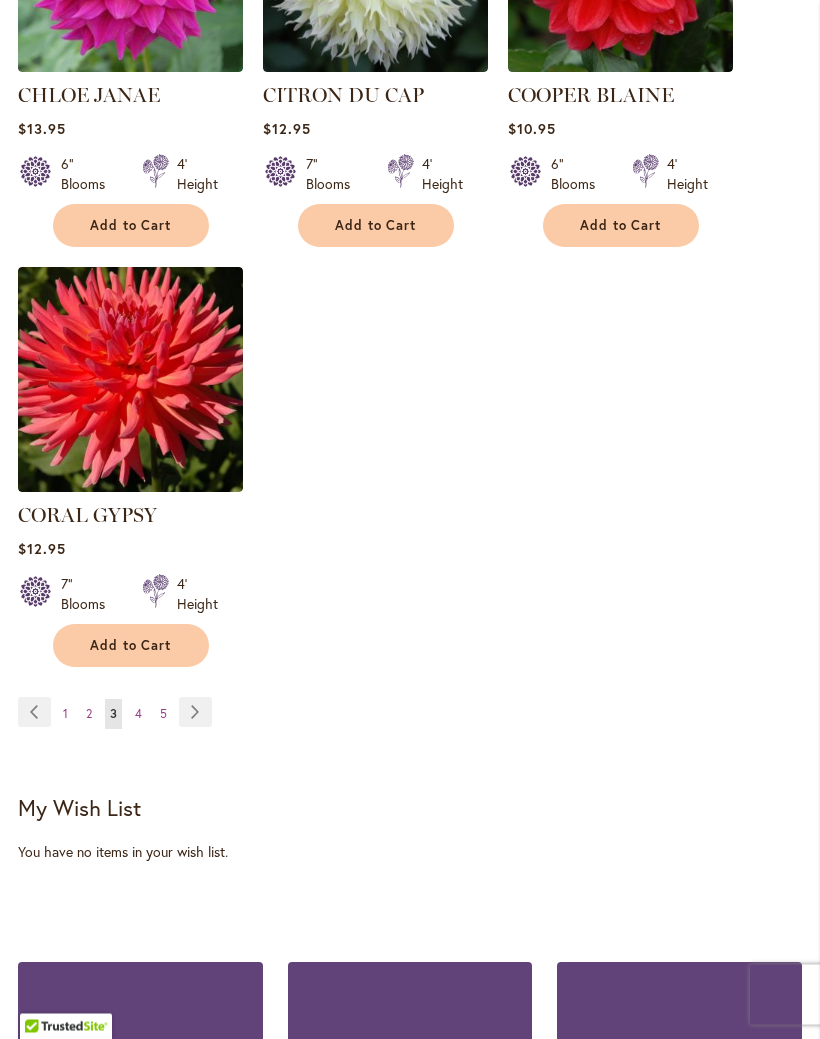 scroll, scrollTop: 2493, scrollLeft: 0, axis: vertical 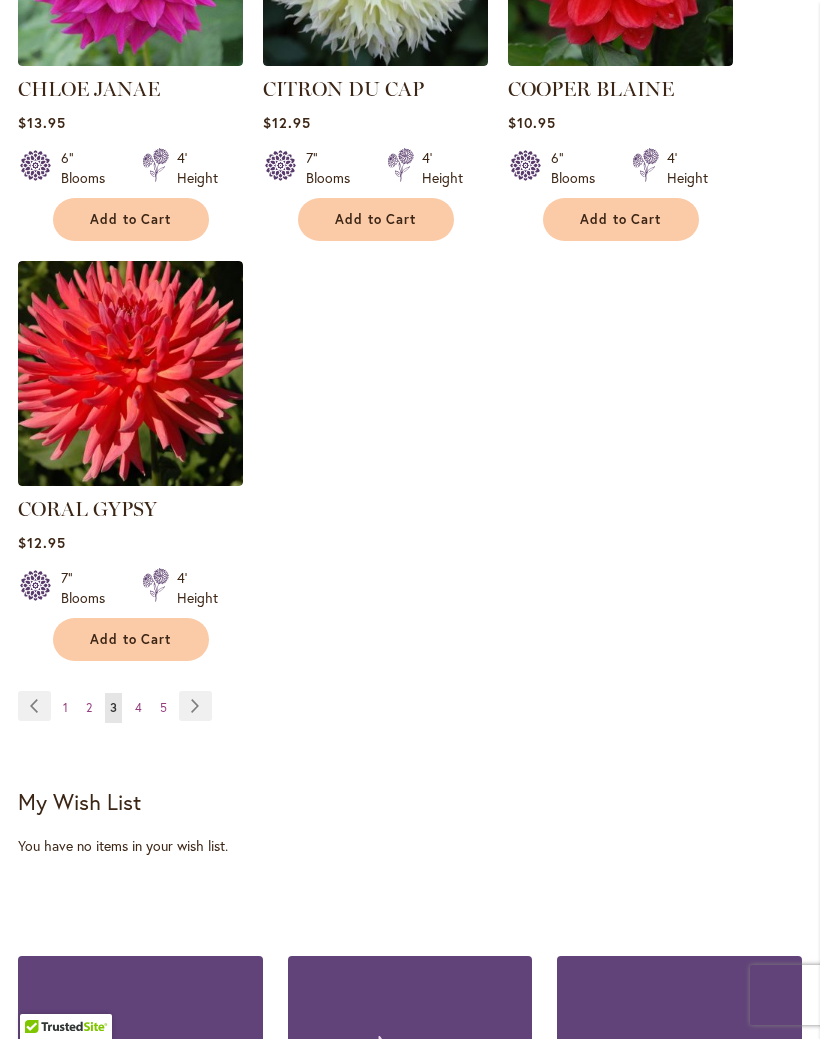 click on "Page
4" at bounding box center (138, 708) 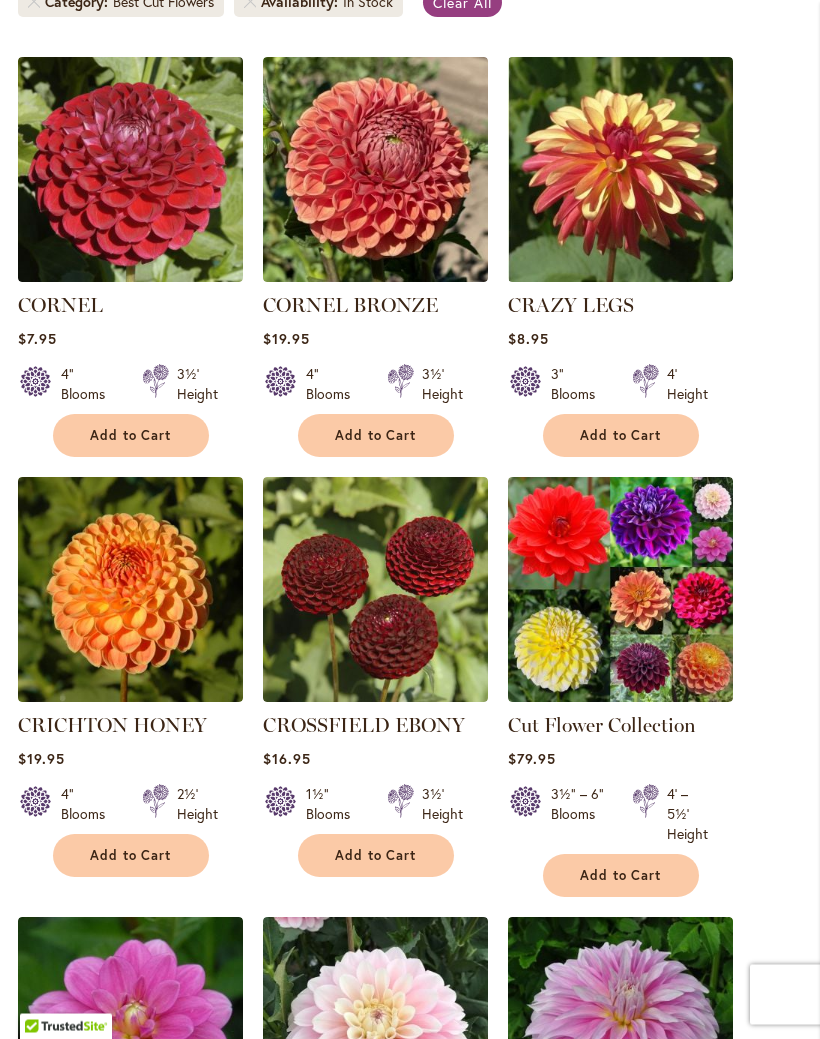 scroll, scrollTop: 597, scrollLeft: 0, axis: vertical 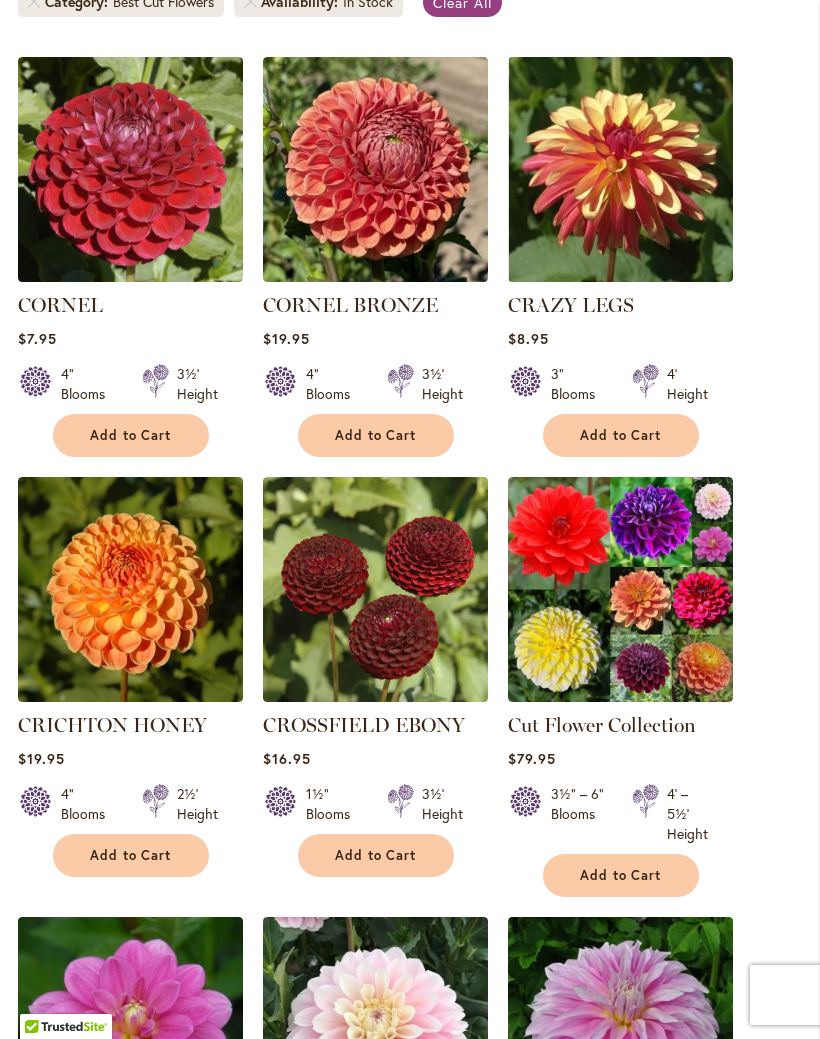 click on "Add to Cart" at bounding box center (376, 435) 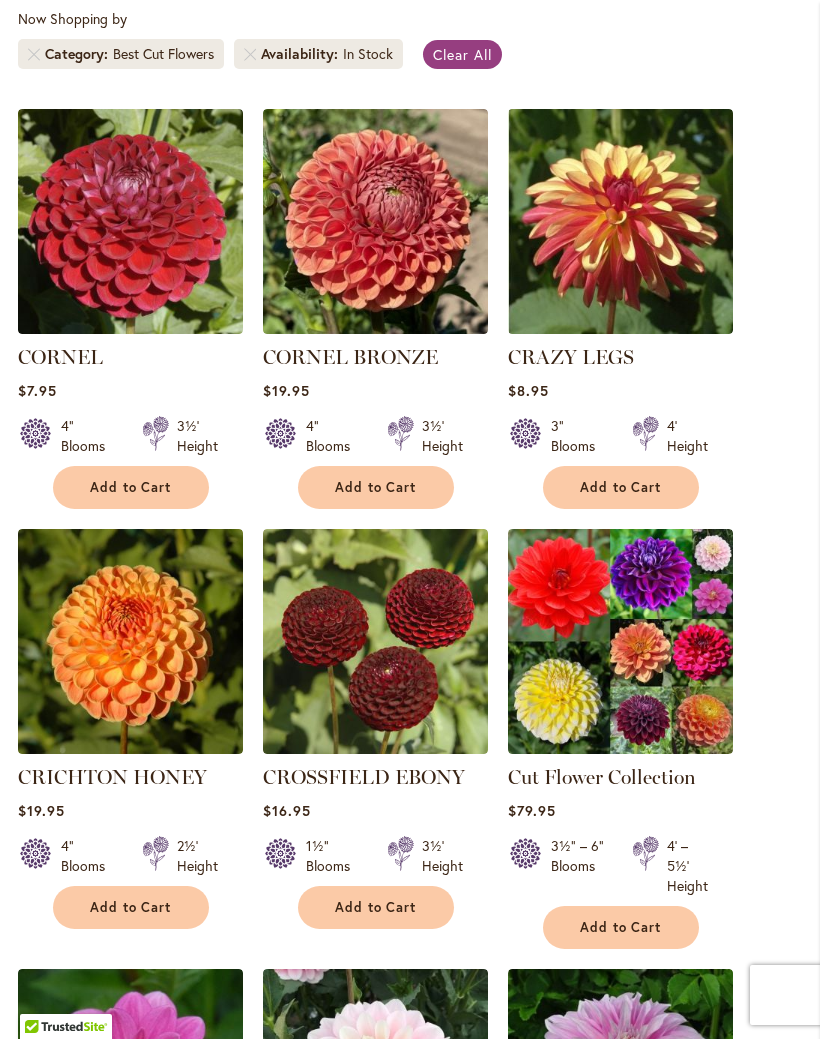 click on "Add to Cart" at bounding box center [131, 907] 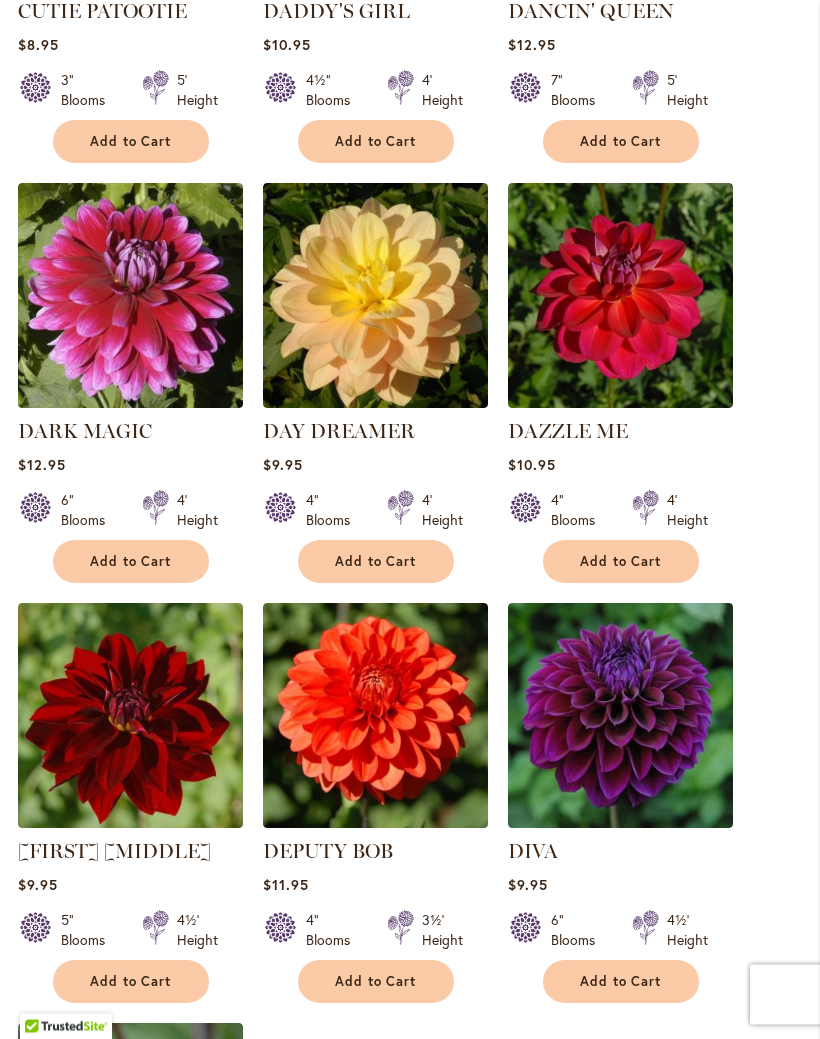 scroll, scrollTop: 1804, scrollLeft: 0, axis: vertical 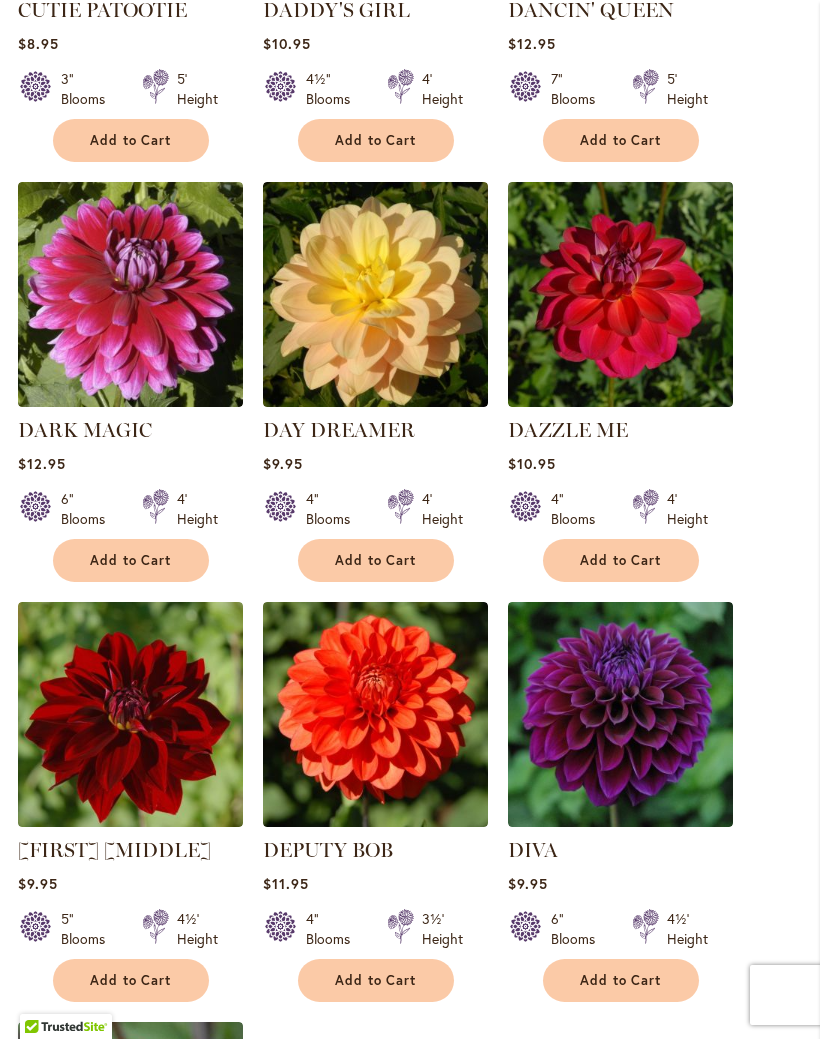 click on "Add to Cart" at bounding box center (376, 560) 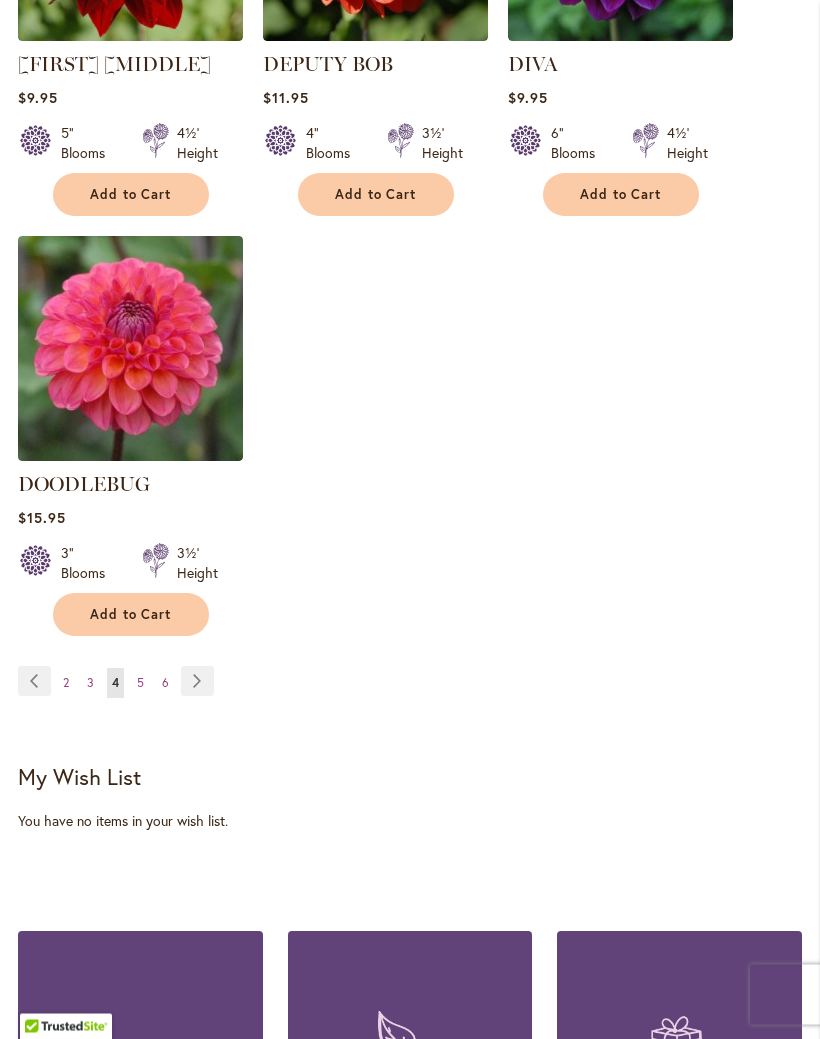 scroll, scrollTop: 2596, scrollLeft: 0, axis: vertical 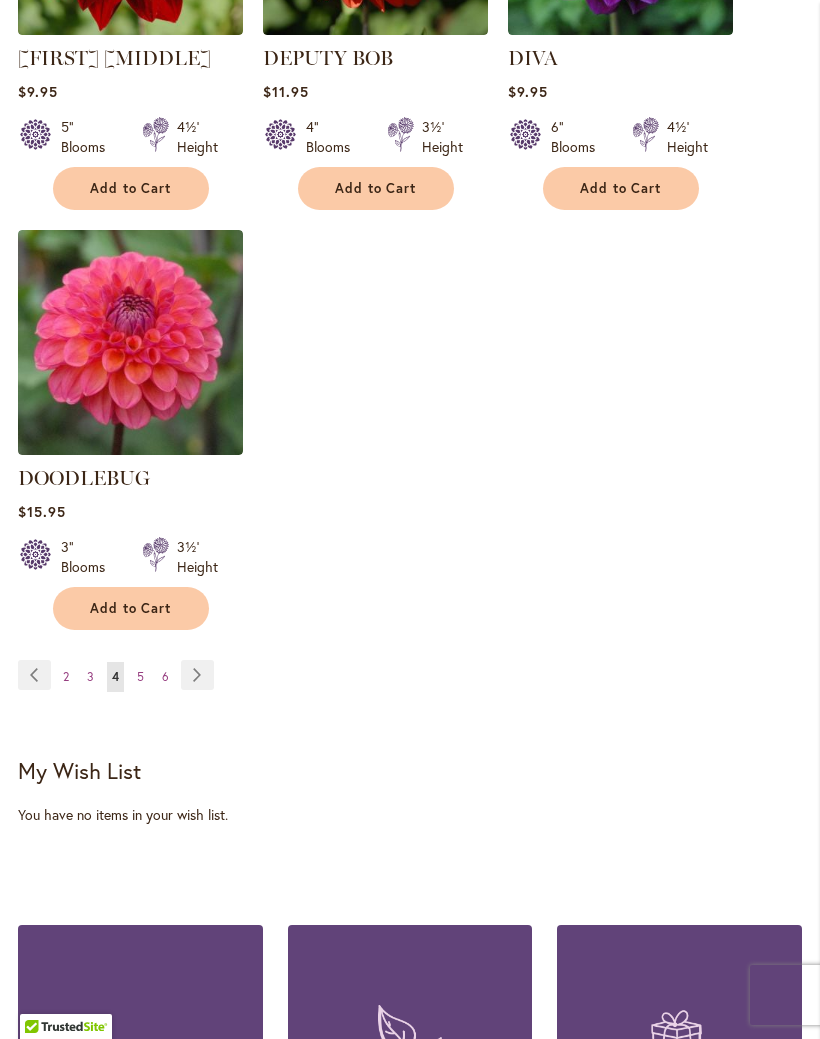 click on "5" at bounding box center (140, 676) 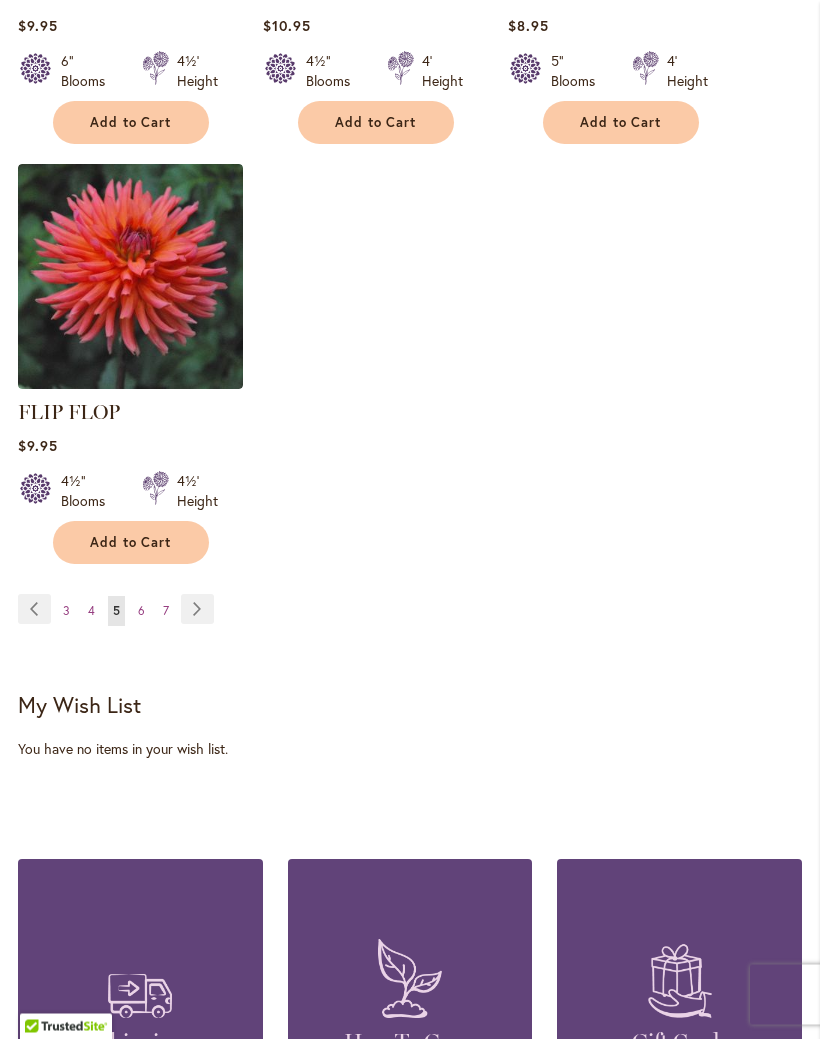 scroll, scrollTop: 2658, scrollLeft: 0, axis: vertical 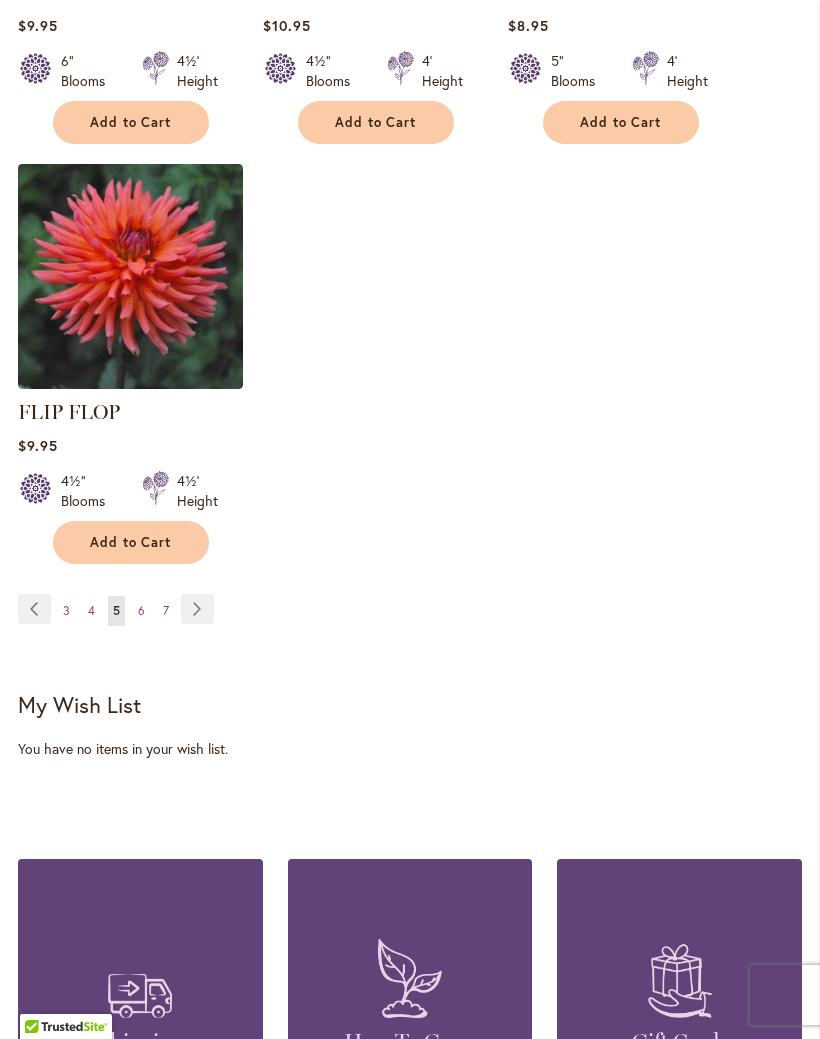 click on "6" at bounding box center [141, 610] 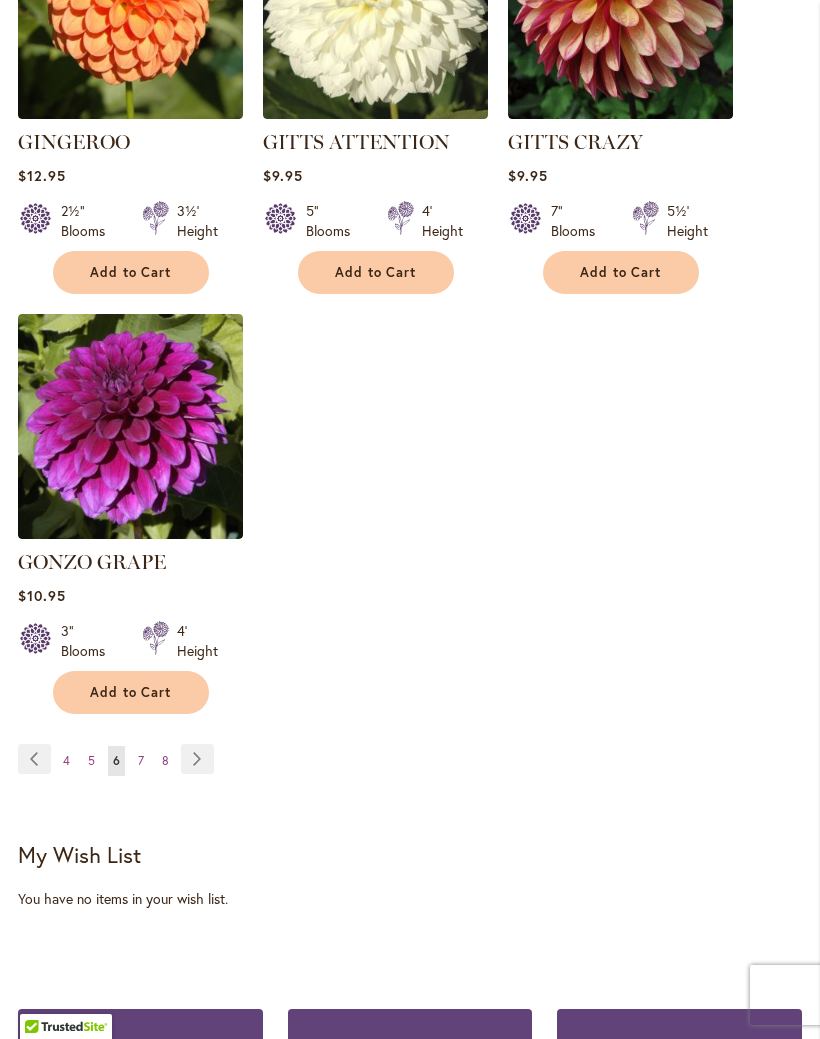 scroll, scrollTop: 2487, scrollLeft: 0, axis: vertical 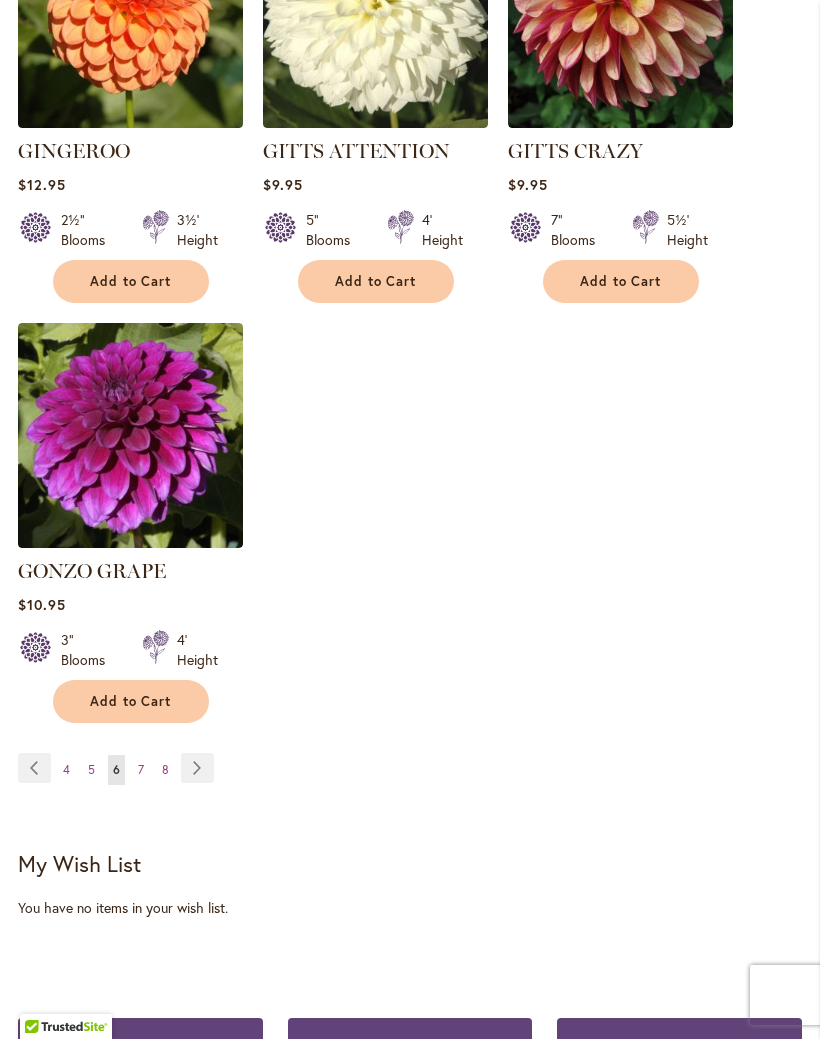 click on "Page
7" at bounding box center (141, 770) 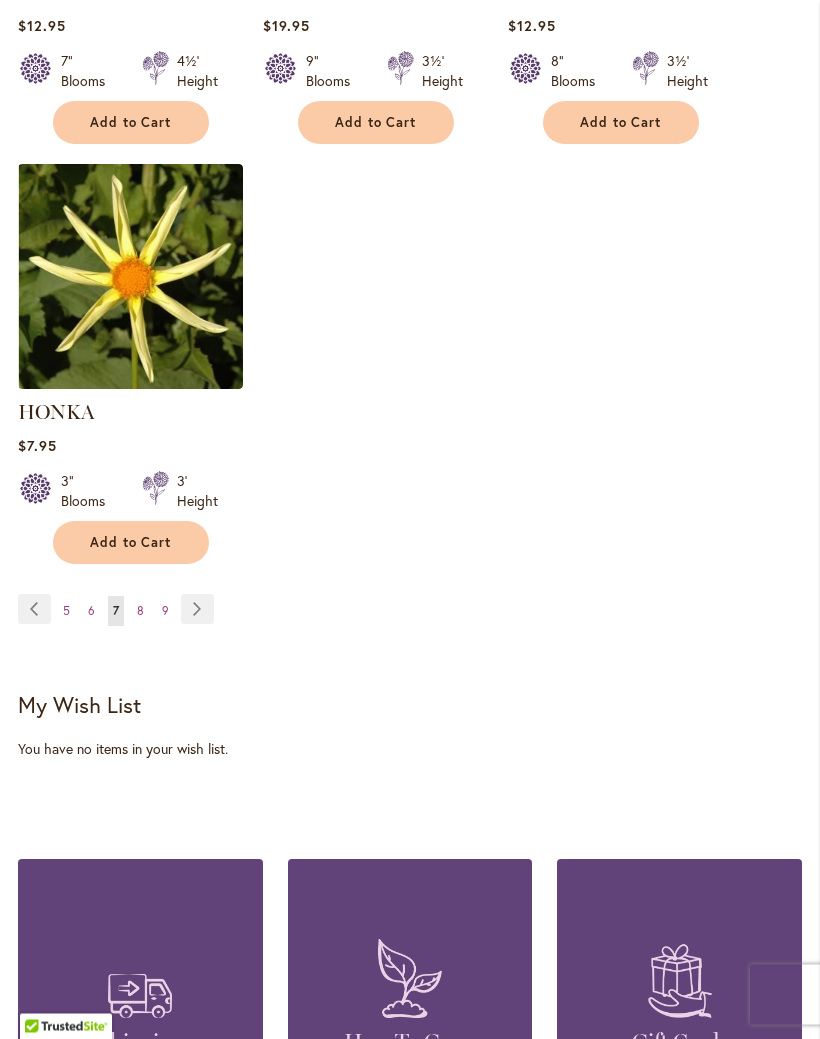 scroll, scrollTop: 2664, scrollLeft: 0, axis: vertical 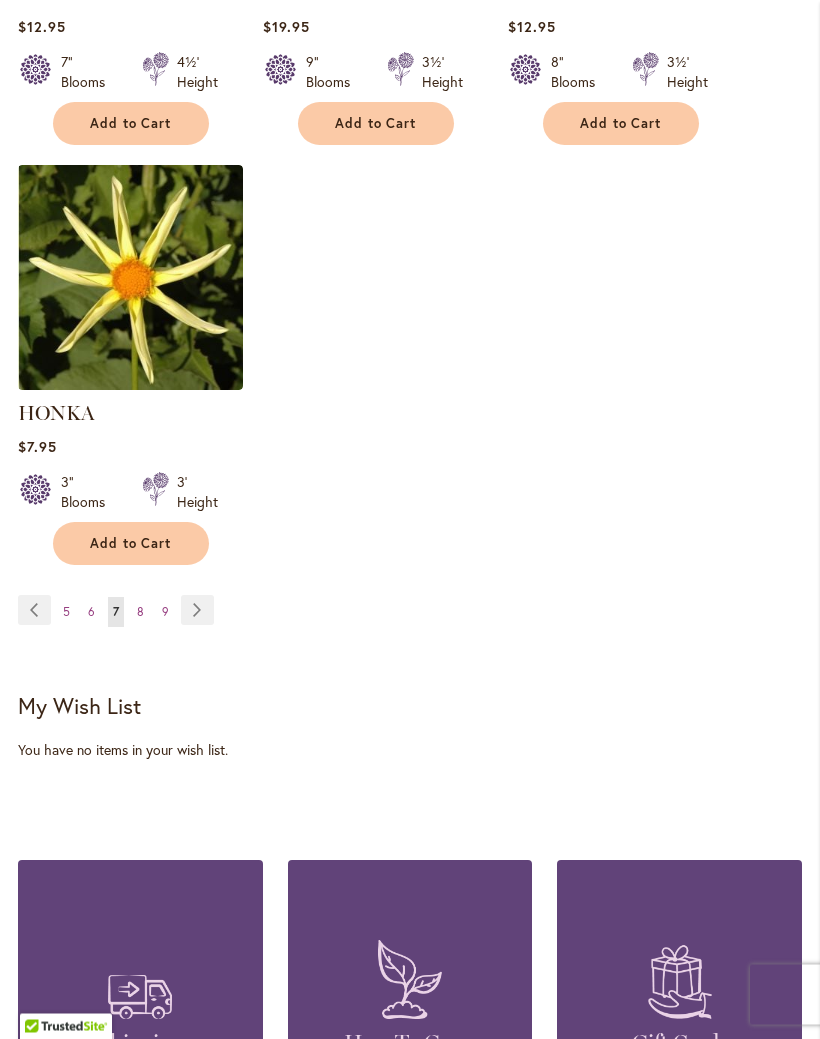 click on "8" at bounding box center (140, 612) 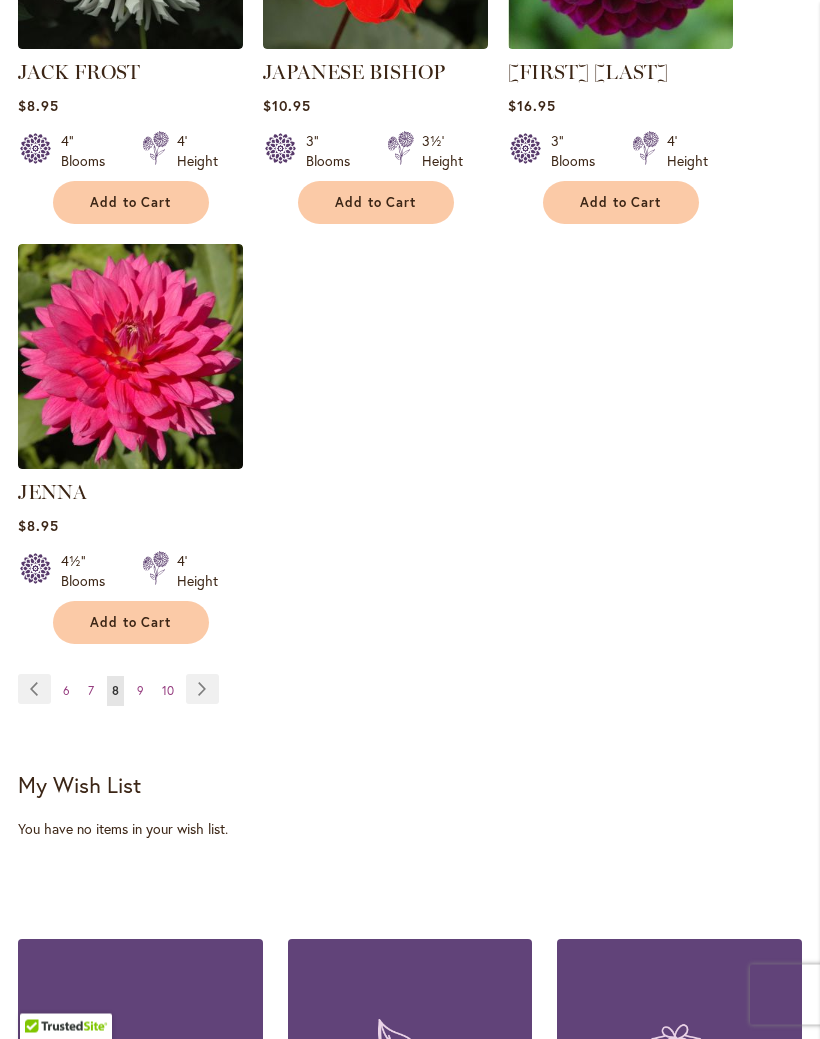 scroll, scrollTop: 2509, scrollLeft: 0, axis: vertical 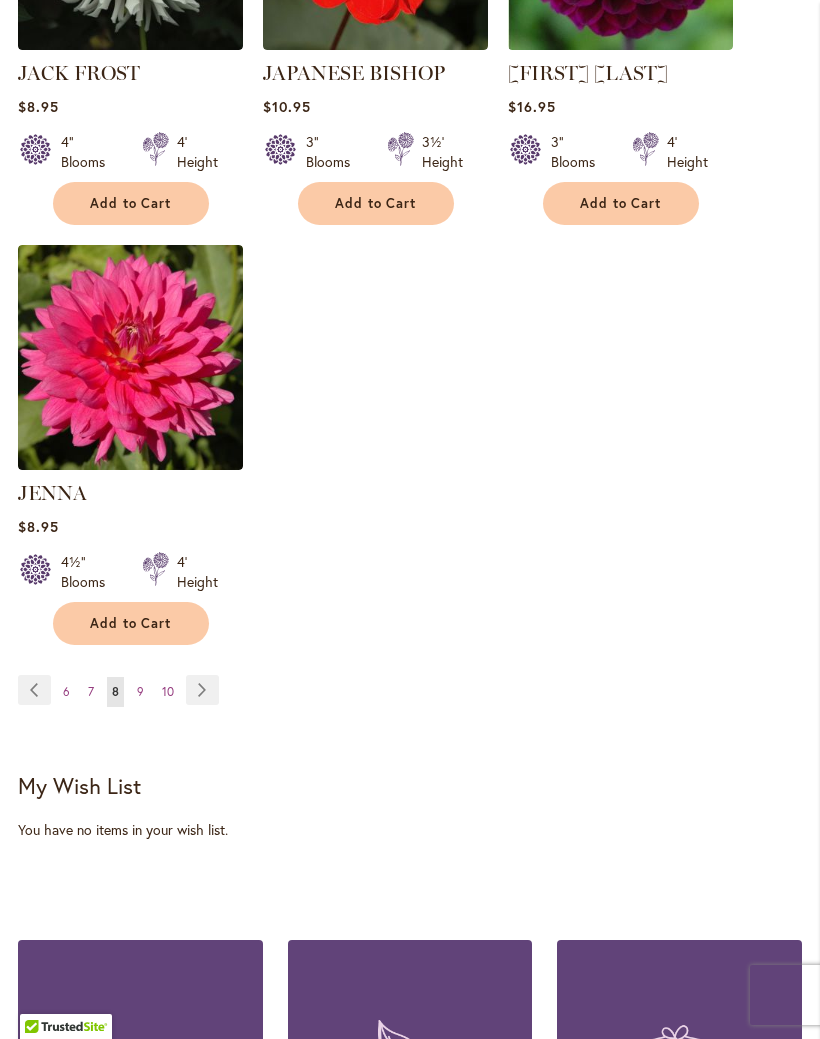 click on "Page
9" at bounding box center [140, 692] 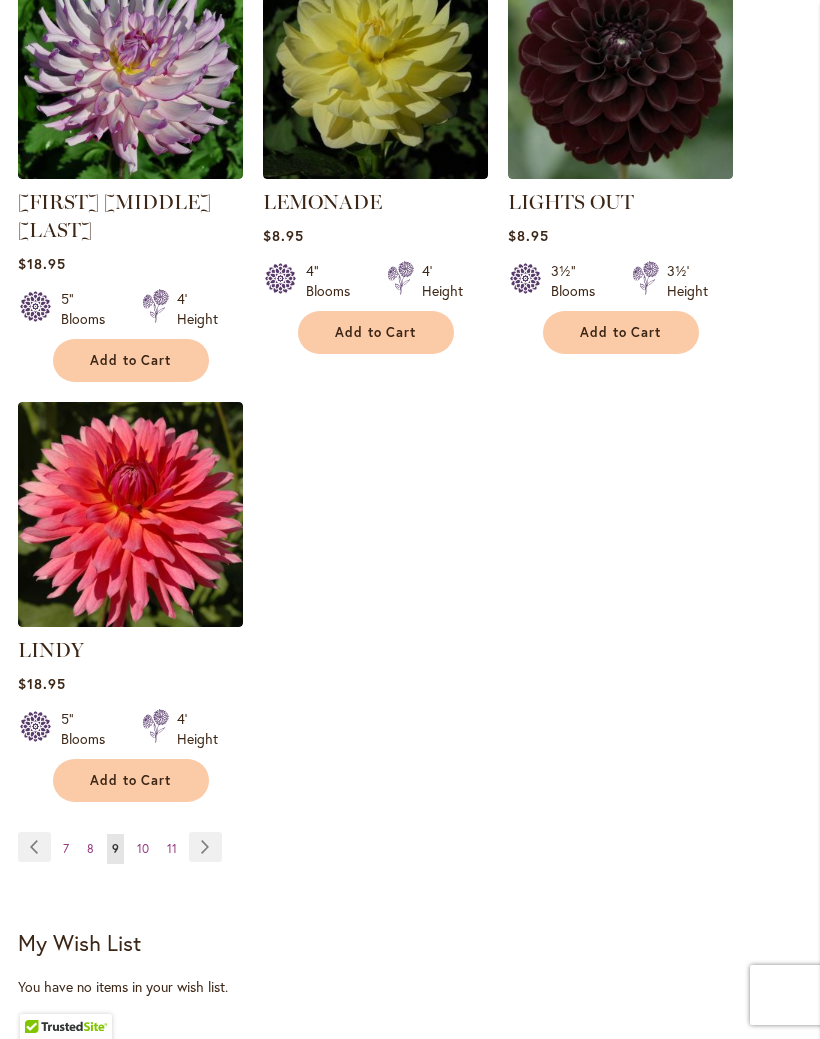 scroll, scrollTop: 2433, scrollLeft: 0, axis: vertical 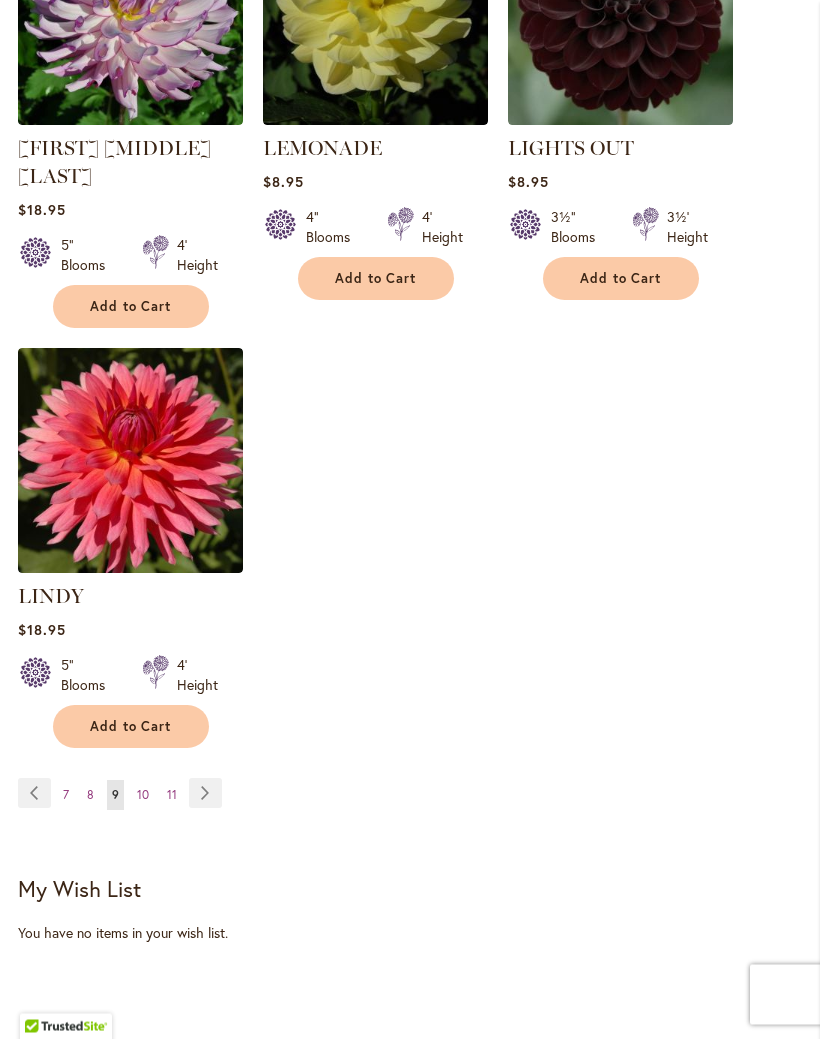 click on "10" at bounding box center (143, 795) 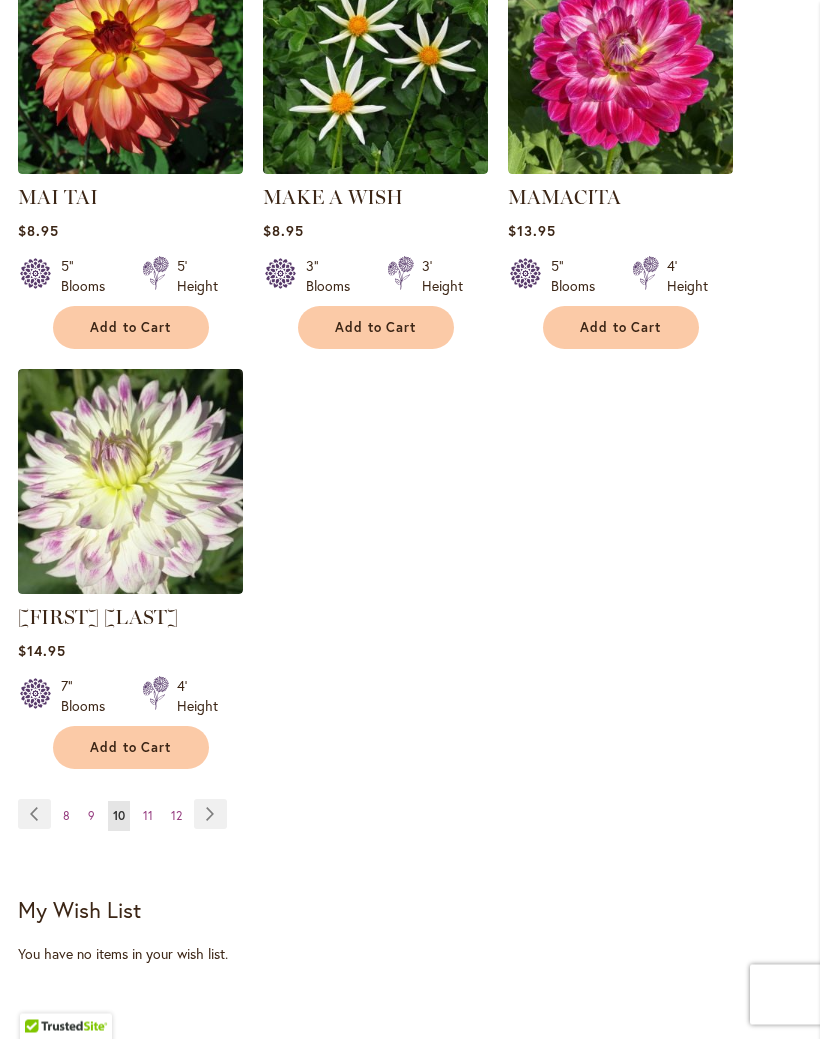 scroll, scrollTop: 2387, scrollLeft: 0, axis: vertical 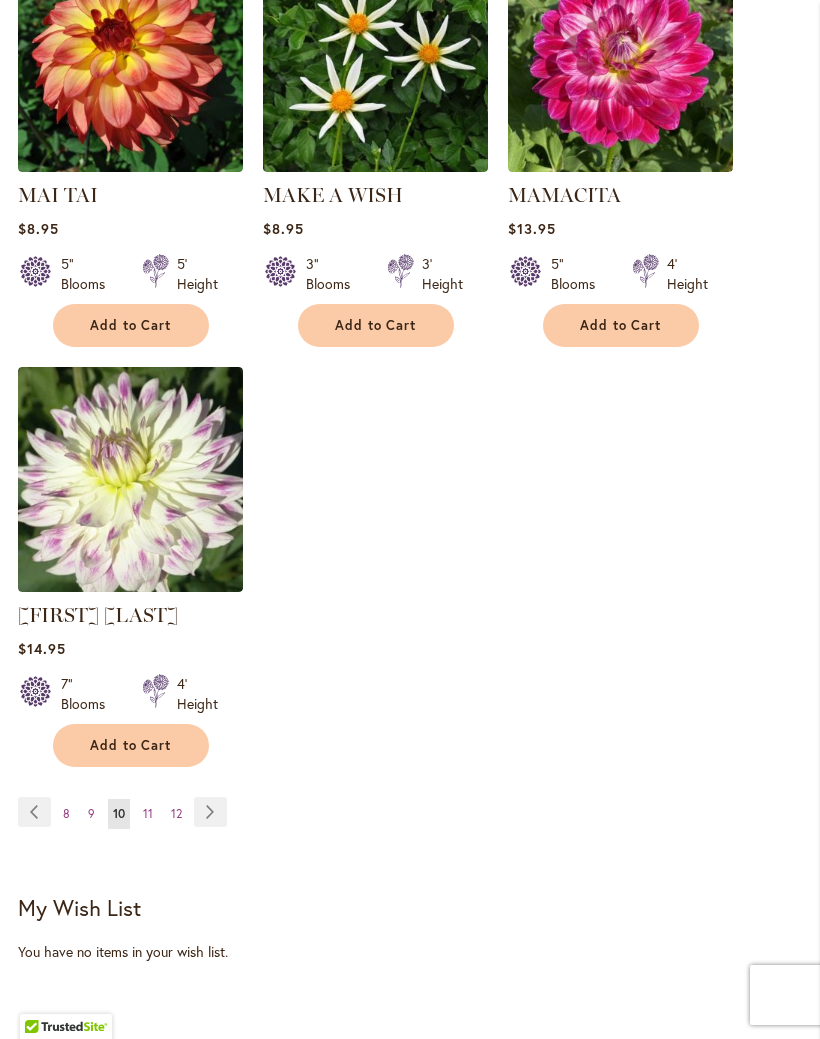 click on "Page
11" at bounding box center [148, 814] 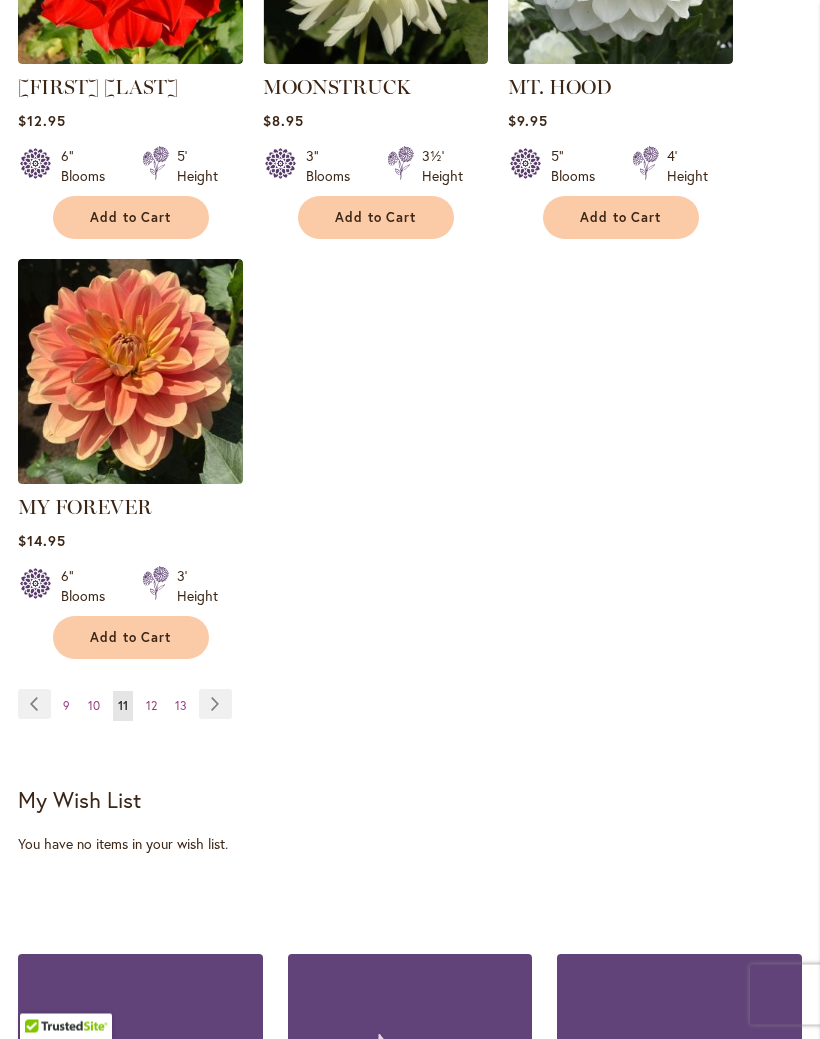 scroll, scrollTop: 2523, scrollLeft: 0, axis: vertical 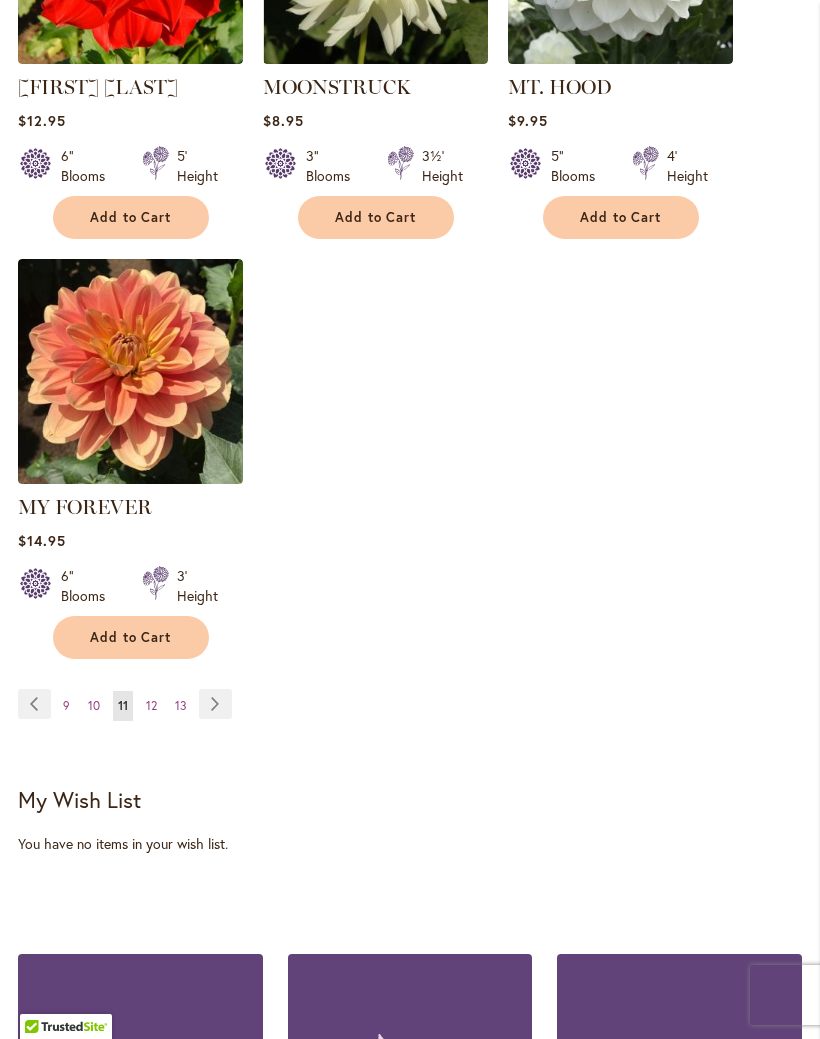 click on "Page
12" at bounding box center (151, 706) 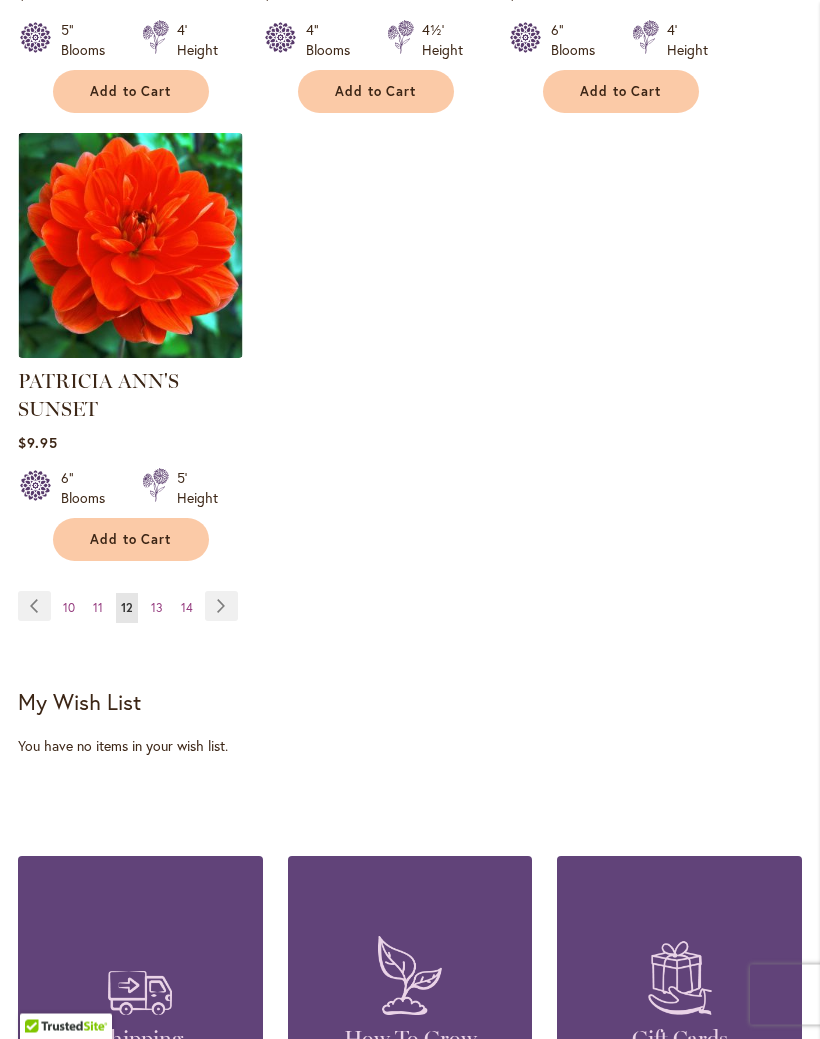 scroll, scrollTop: 2621, scrollLeft: 0, axis: vertical 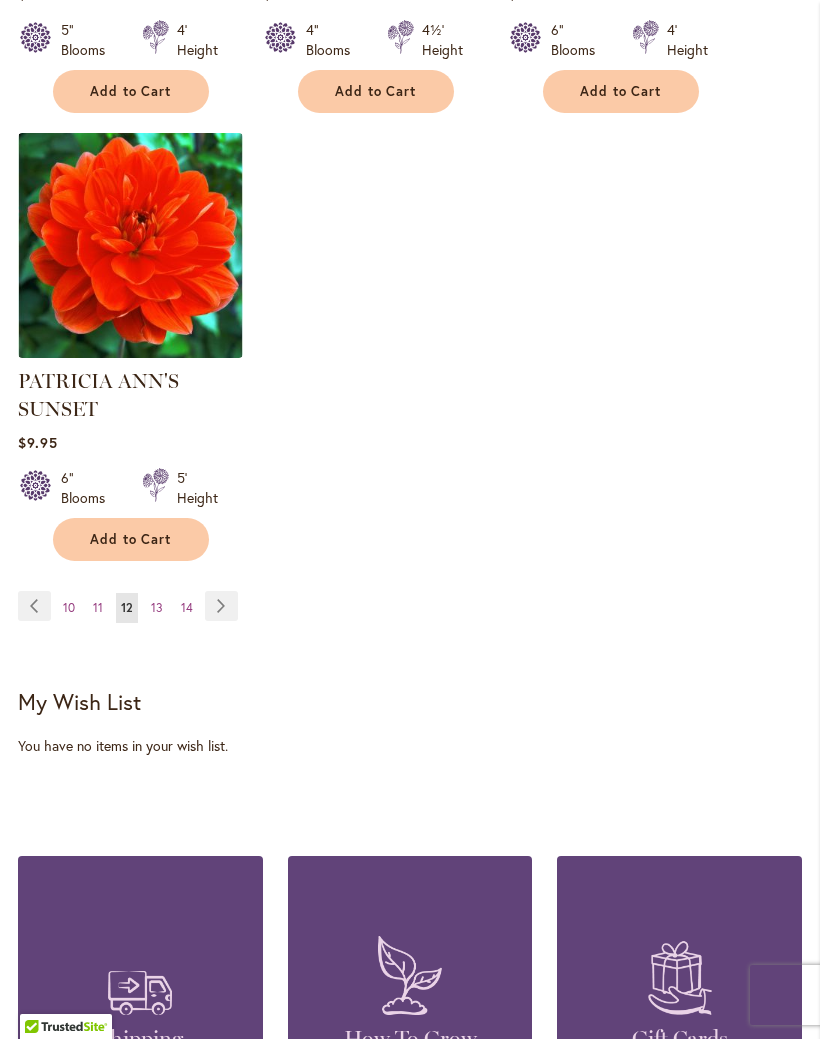 click on "Page
13" at bounding box center [157, 608] 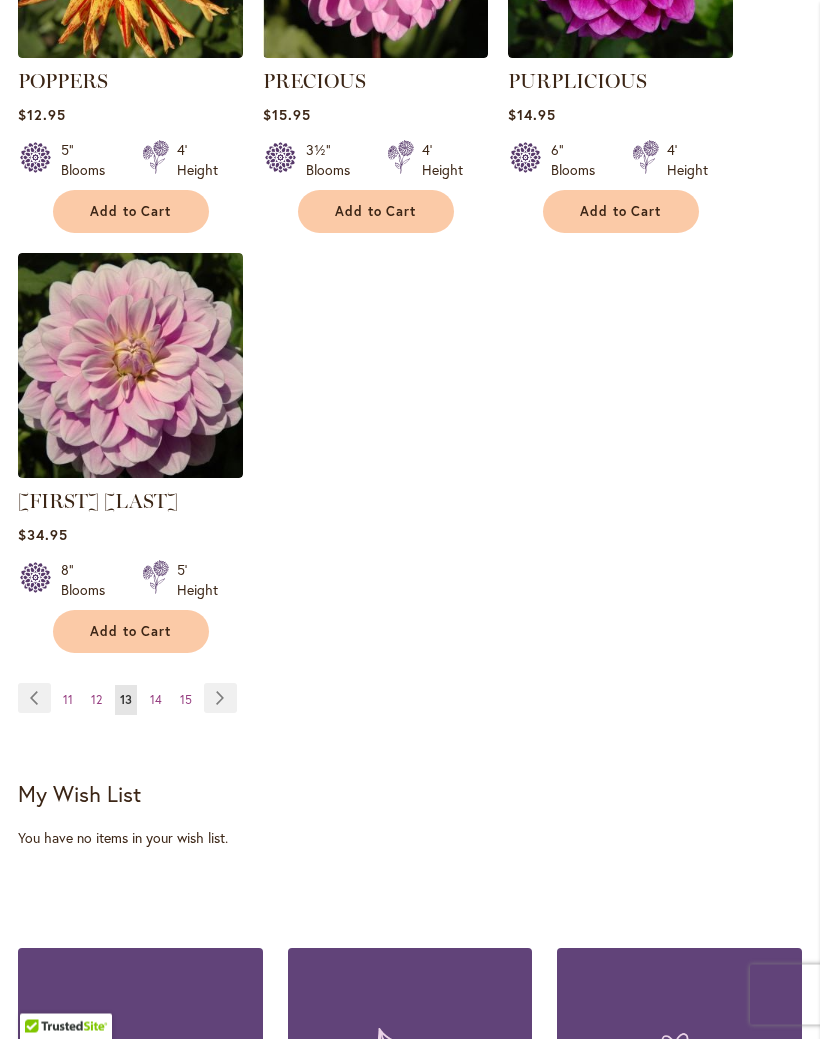scroll, scrollTop: 2557, scrollLeft: 0, axis: vertical 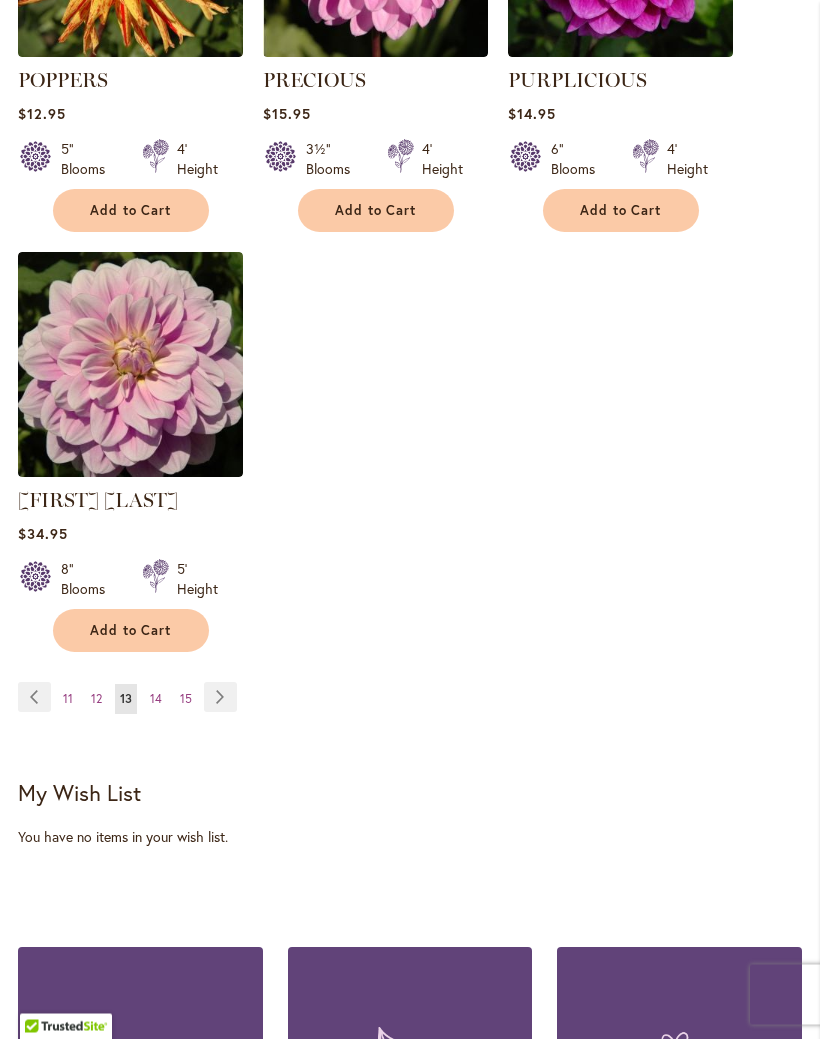 click on "Page
14" at bounding box center [156, 700] 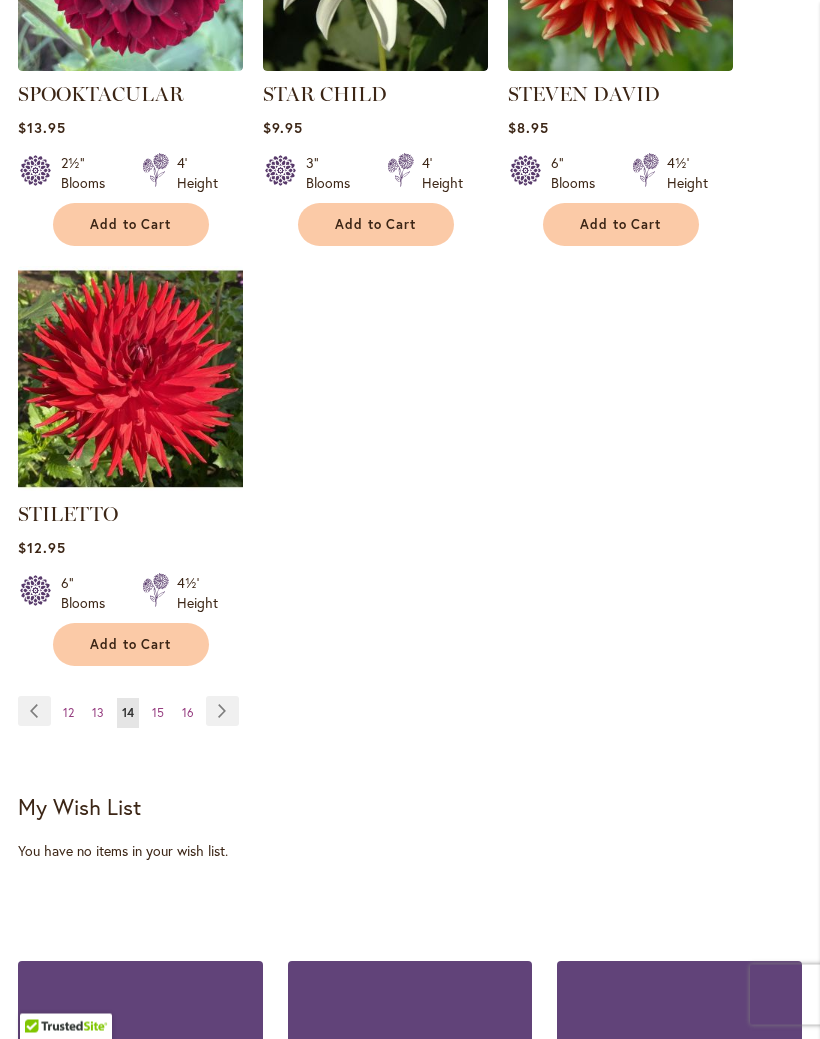 scroll, scrollTop: 2491, scrollLeft: 0, axis: vertical 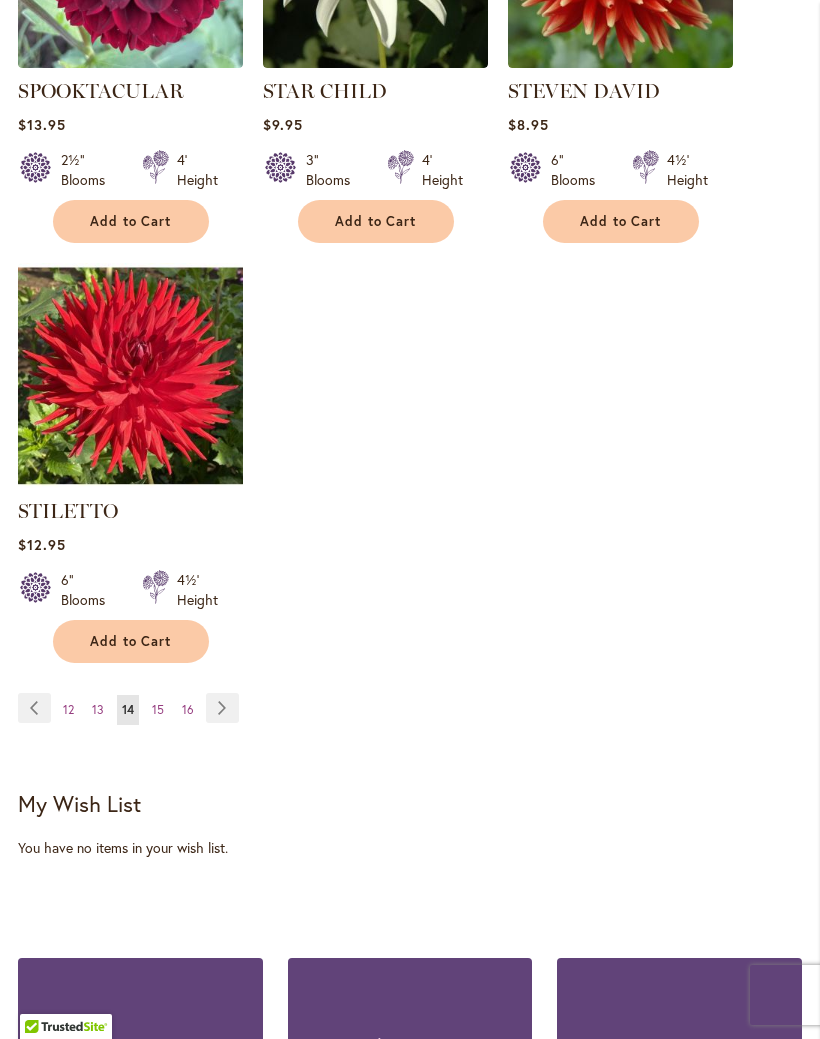 click on "15" at bounding box center [158, 709] 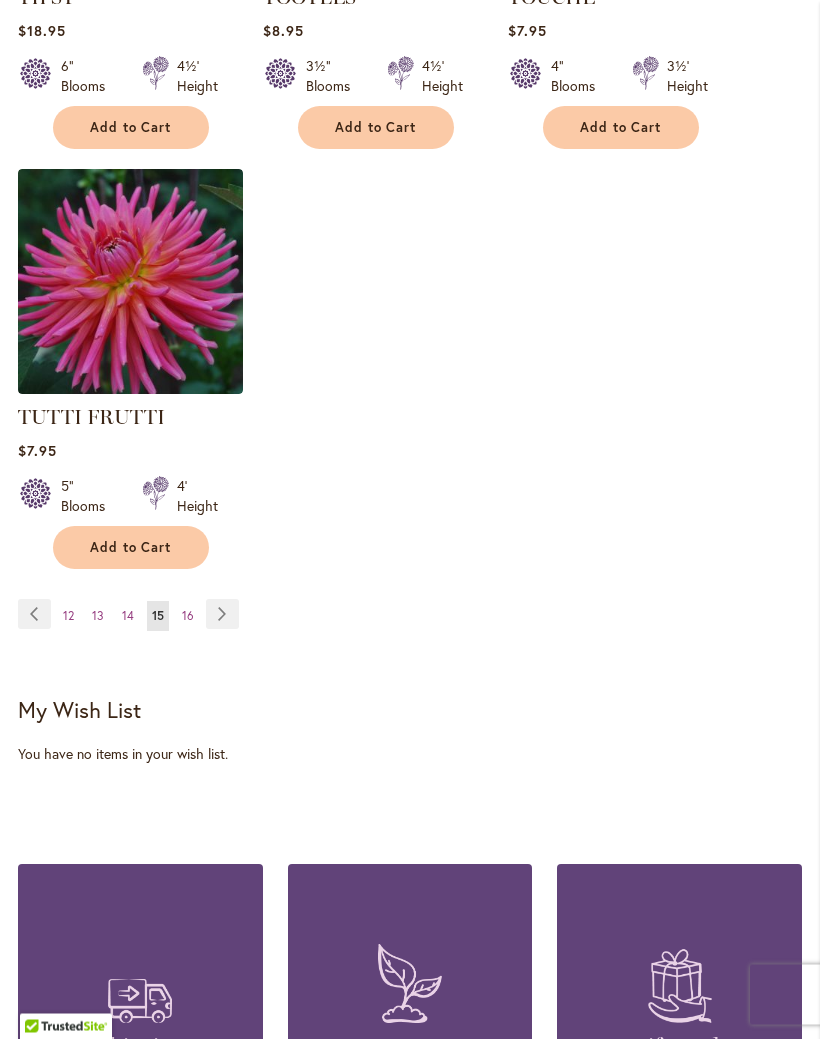 scroll, scrollTop: 2612, scrollLeft: 0, axis: vertical 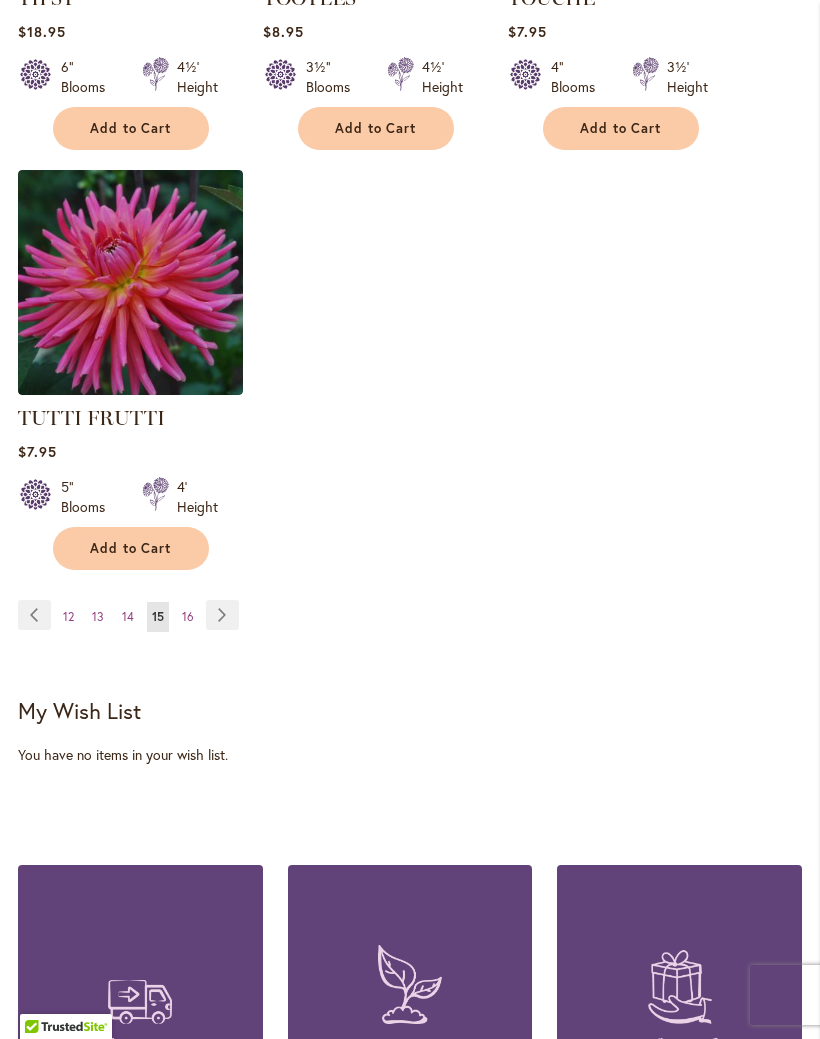 click on "Page
16" at bounding box center (188, 617) 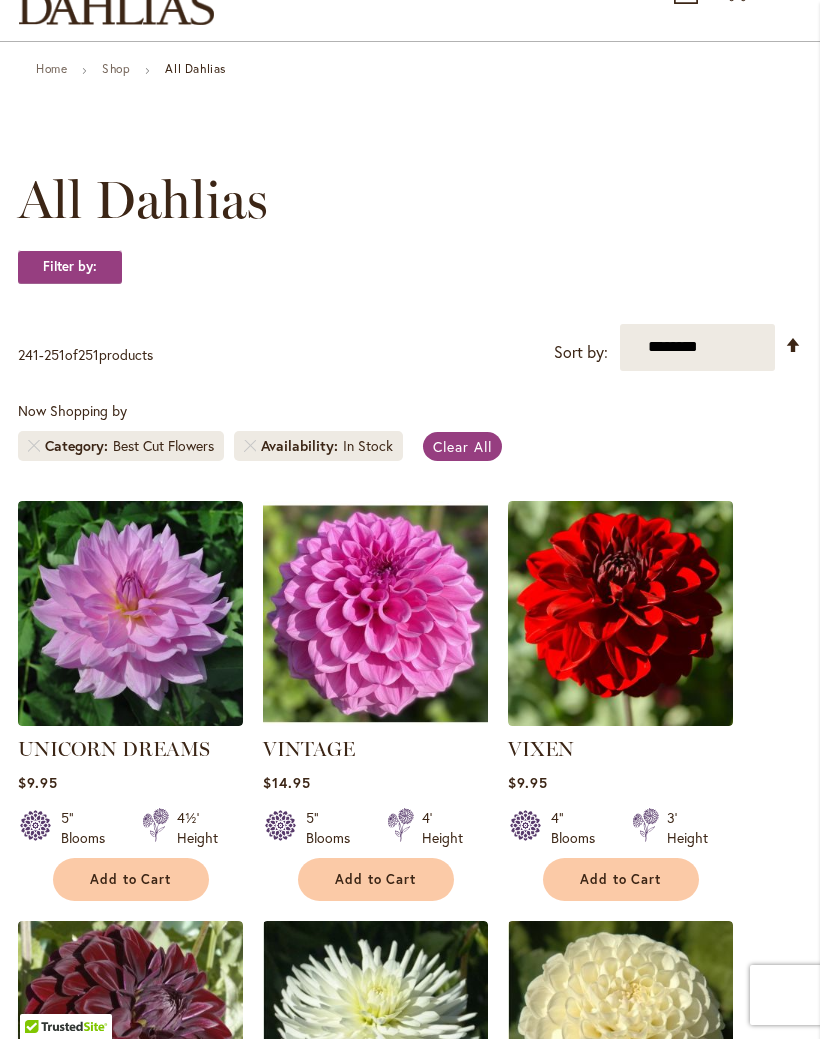 scroll, scrollTop: 0, scrollLeft: 0, axis: both 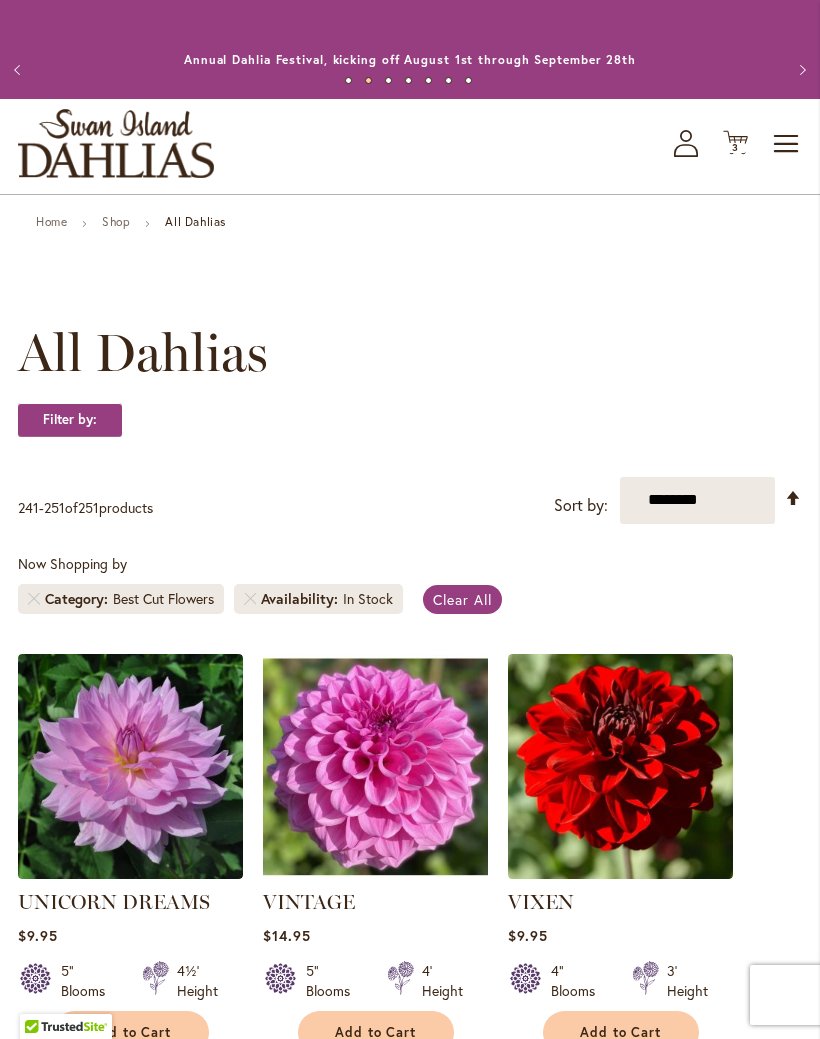 click on "All Dahlias" at bounding box center [143, 353] 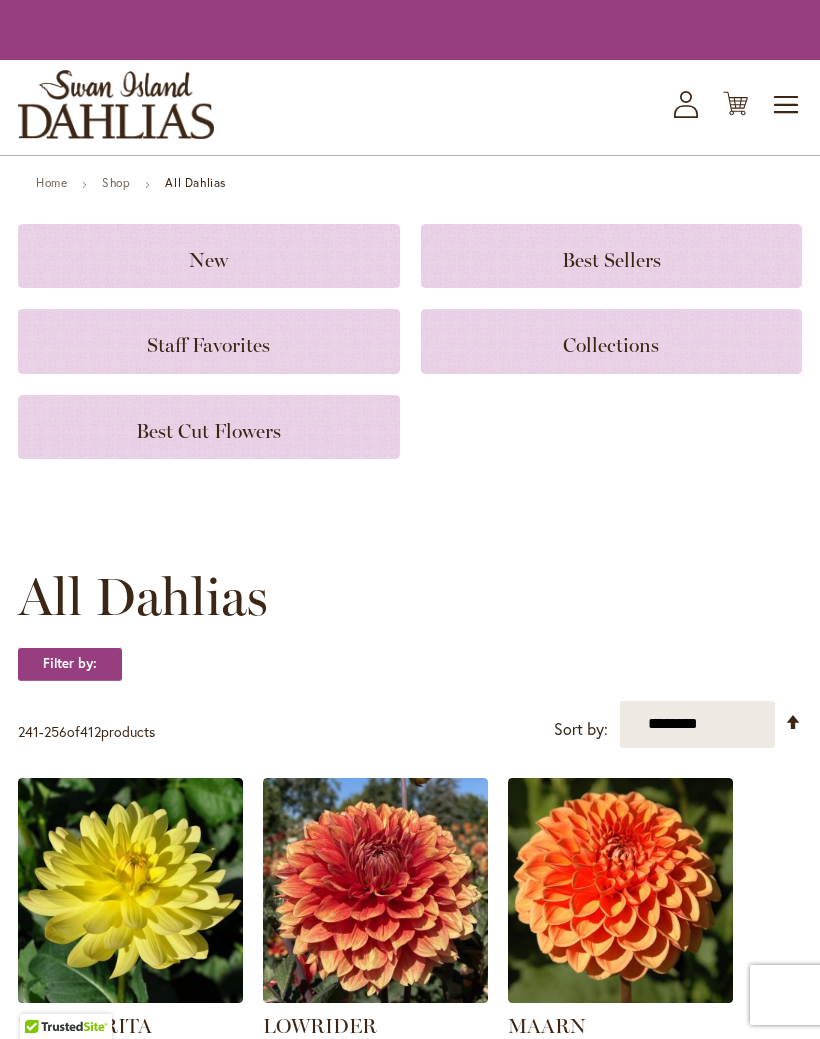 scroll, scrollTop: 0, scrollLeft: 0, axis: both 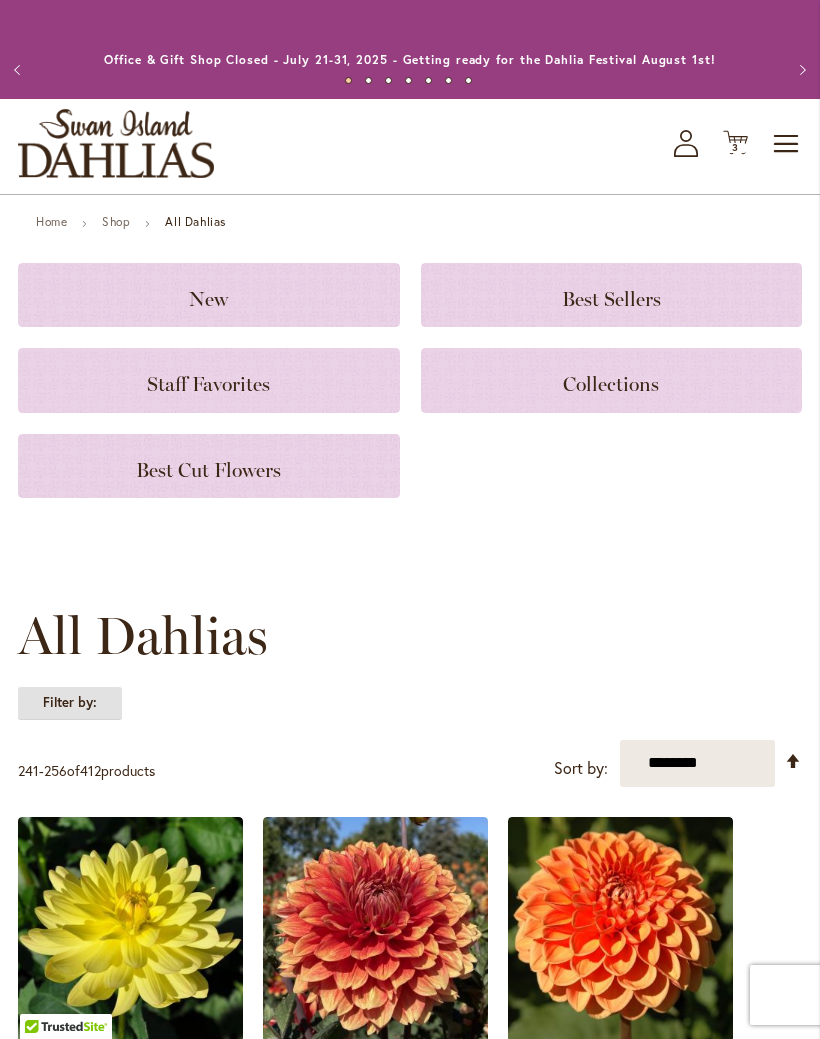 click on "Filter by:" at bounding box center (70, 703) 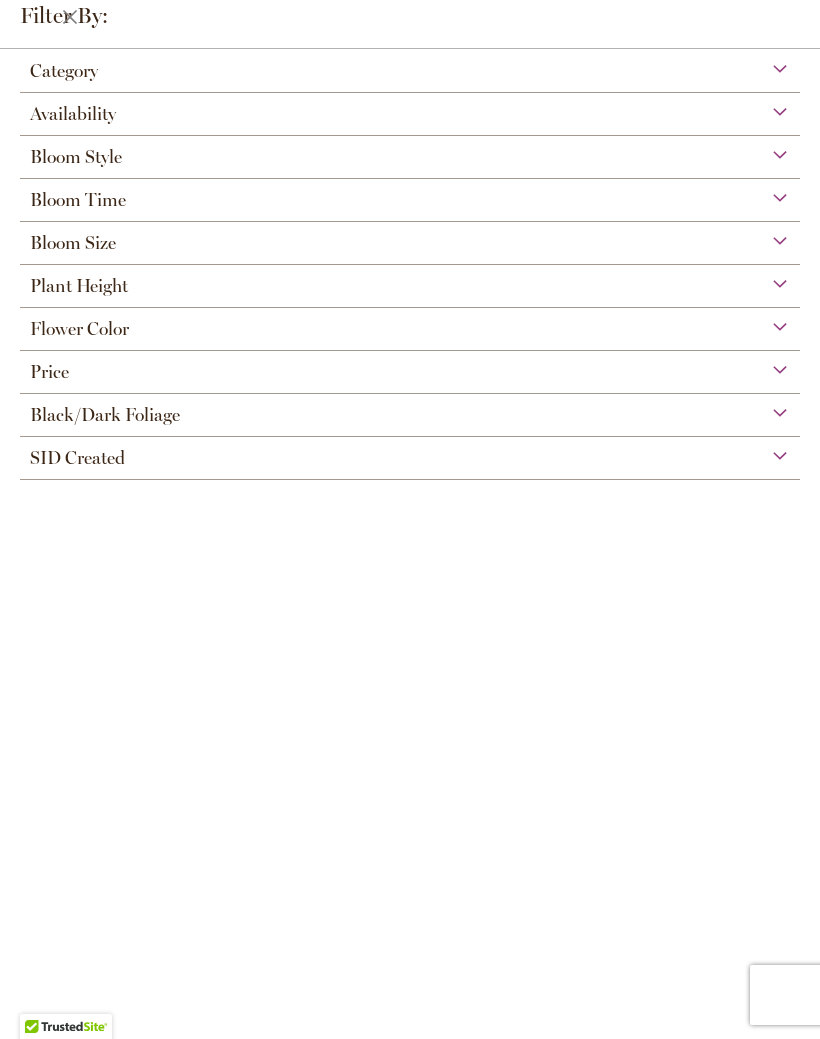 click on "Category" at bounding box center [64, 71] 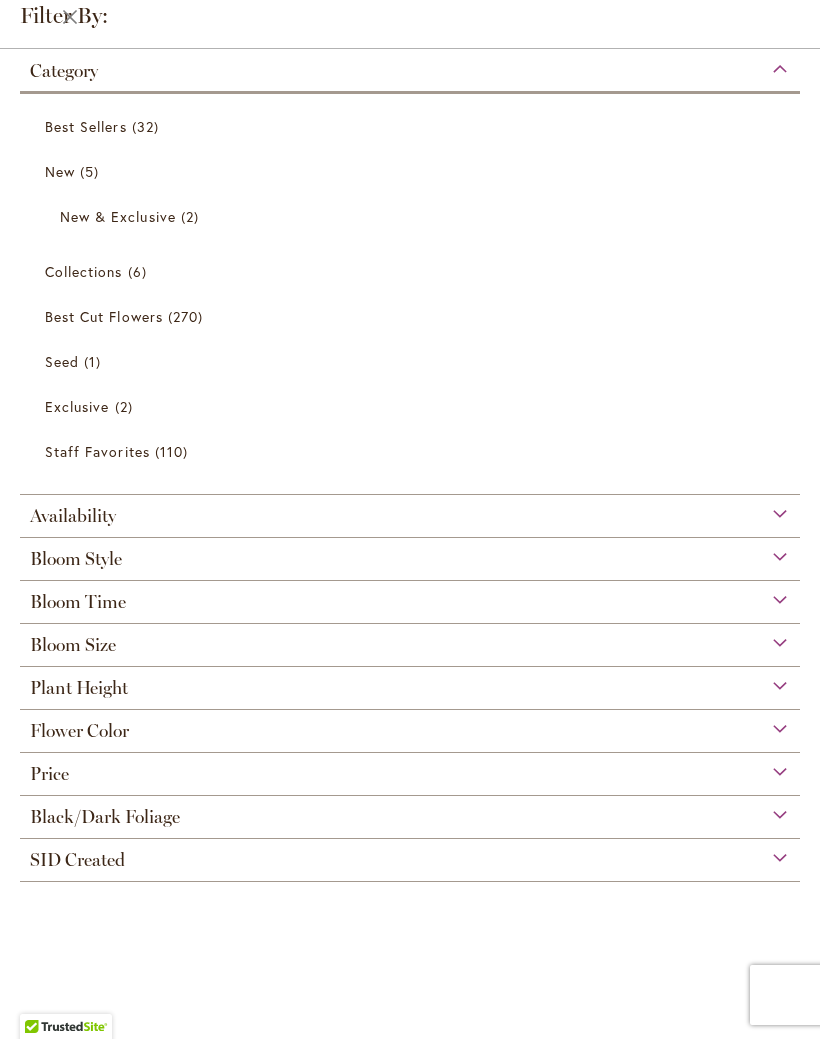 click on "Bloom Style" at bounding box center (410, 554) 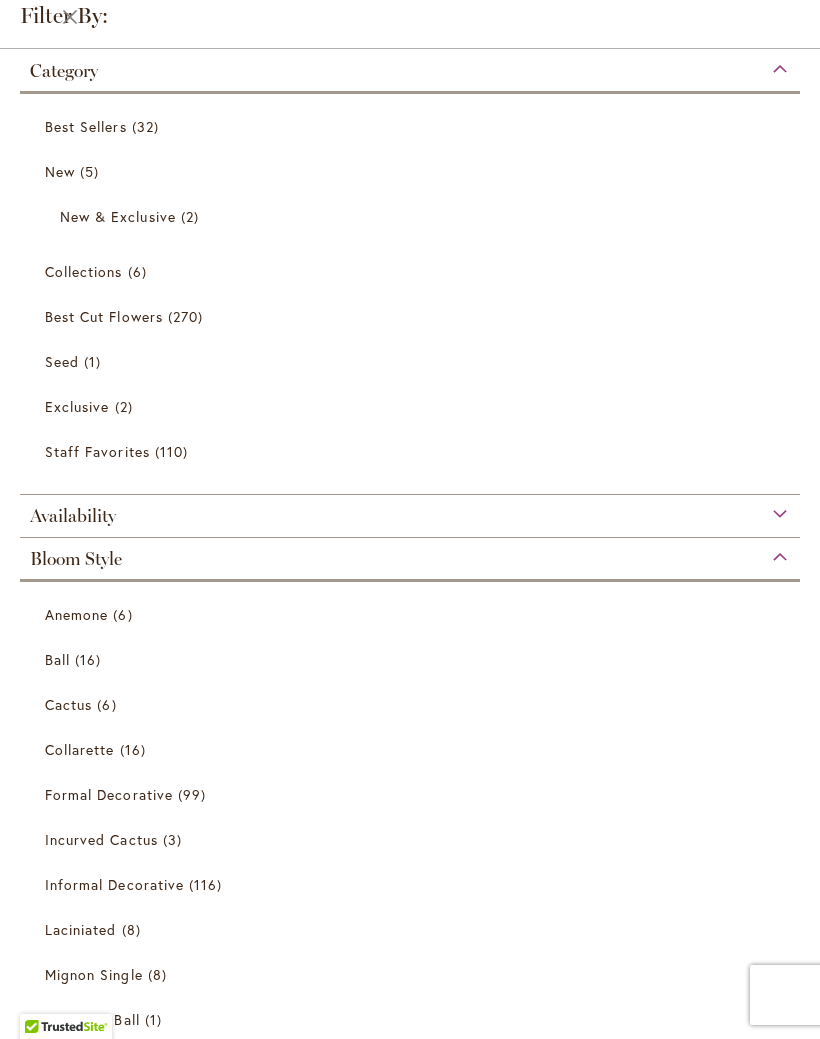 scroll, scrollTop: 490, scrollLeft: 0, axis: vertical 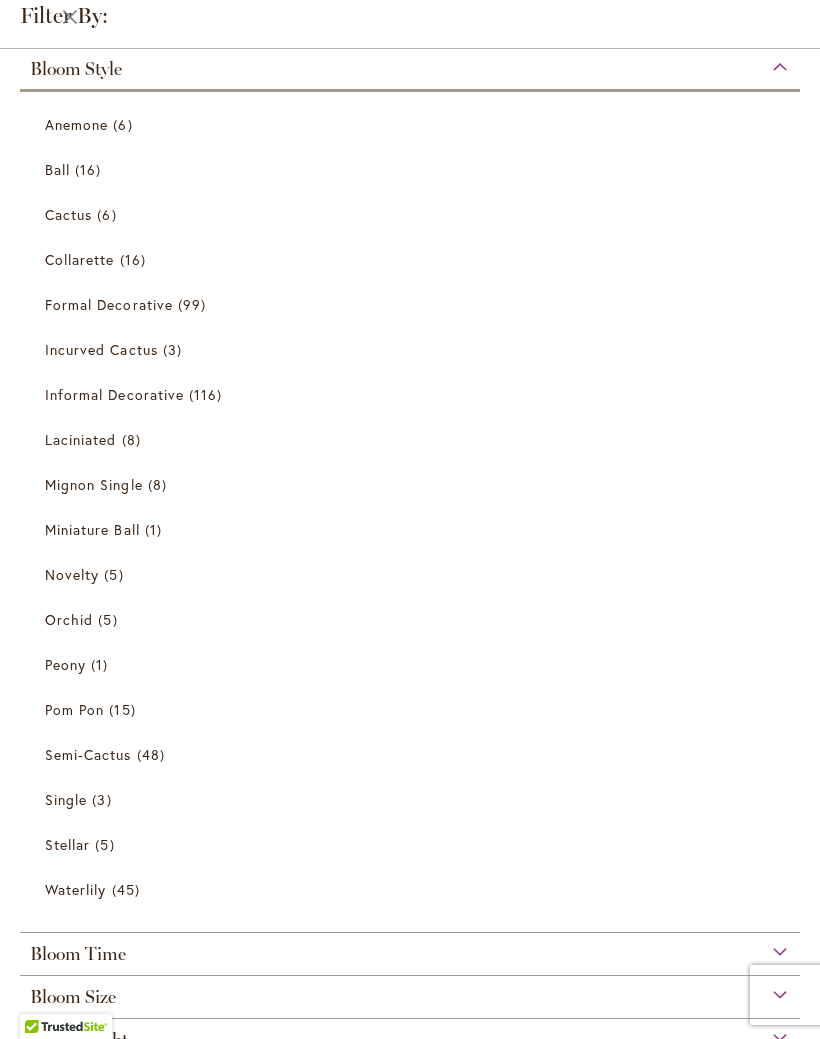 click on "Collarette
16
items" at bounding box center [412, 259] 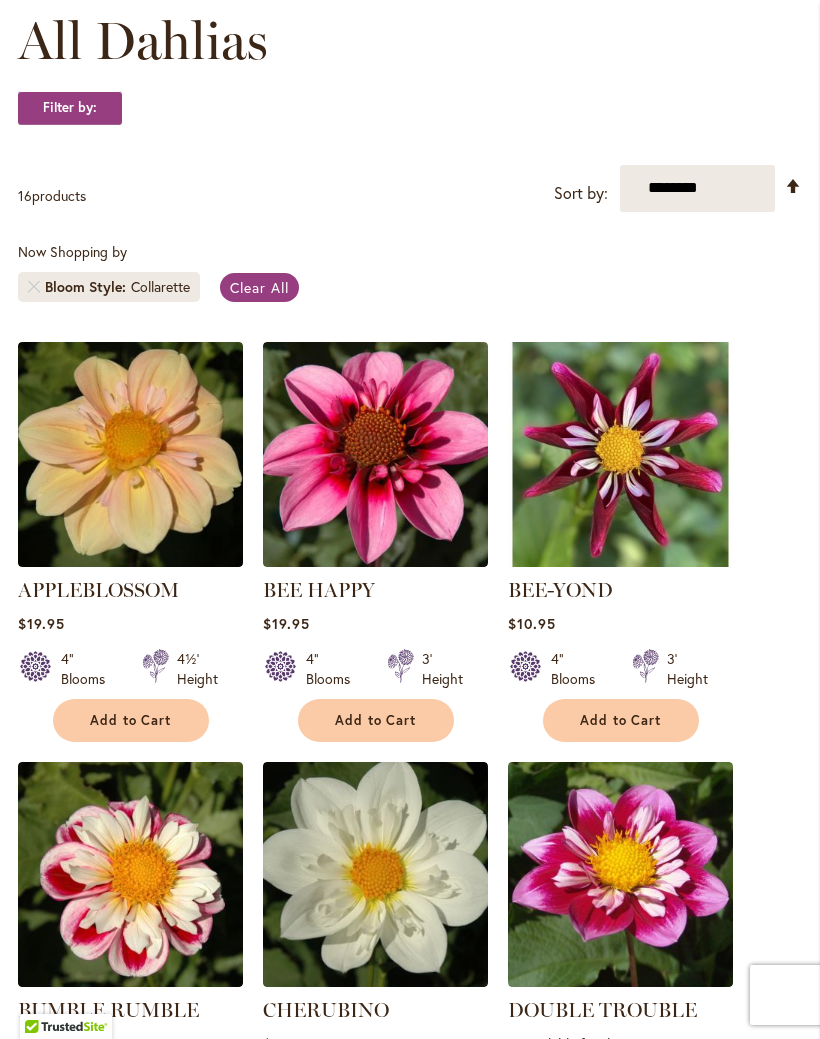 scroll, scrollTop: 310, scrollLeft: 0, axis: vertical 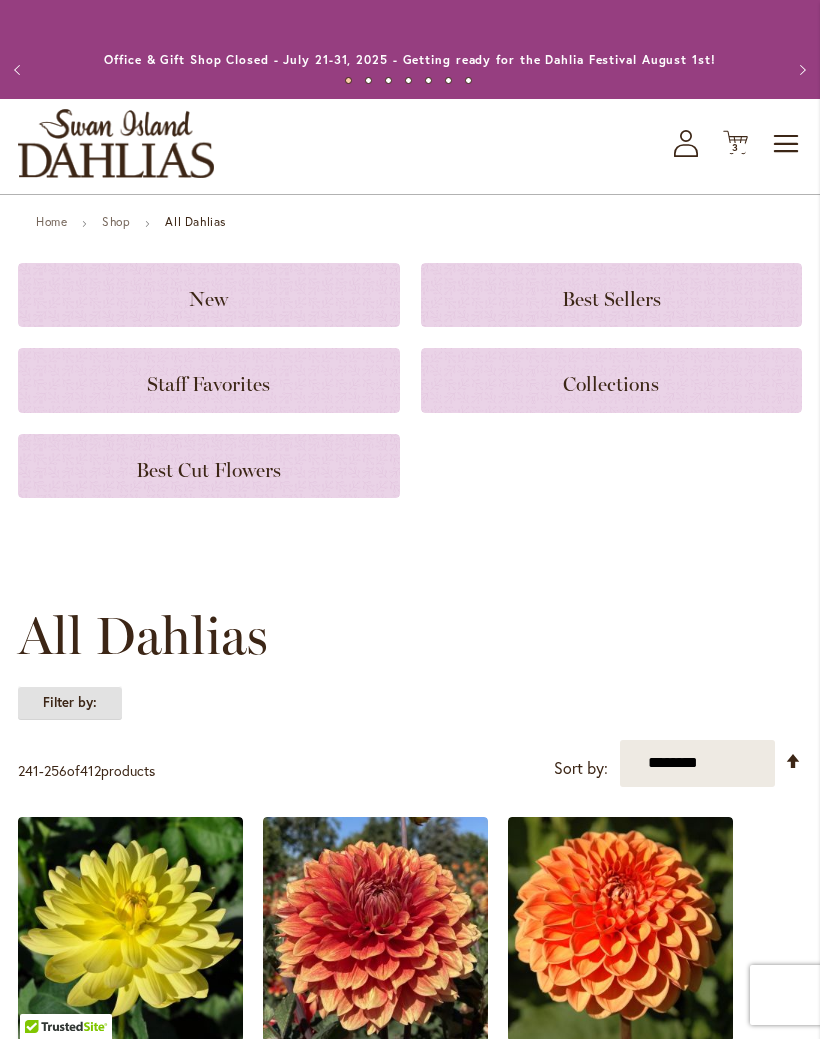 click on "Filter by:" at bounding box center (70, 703) 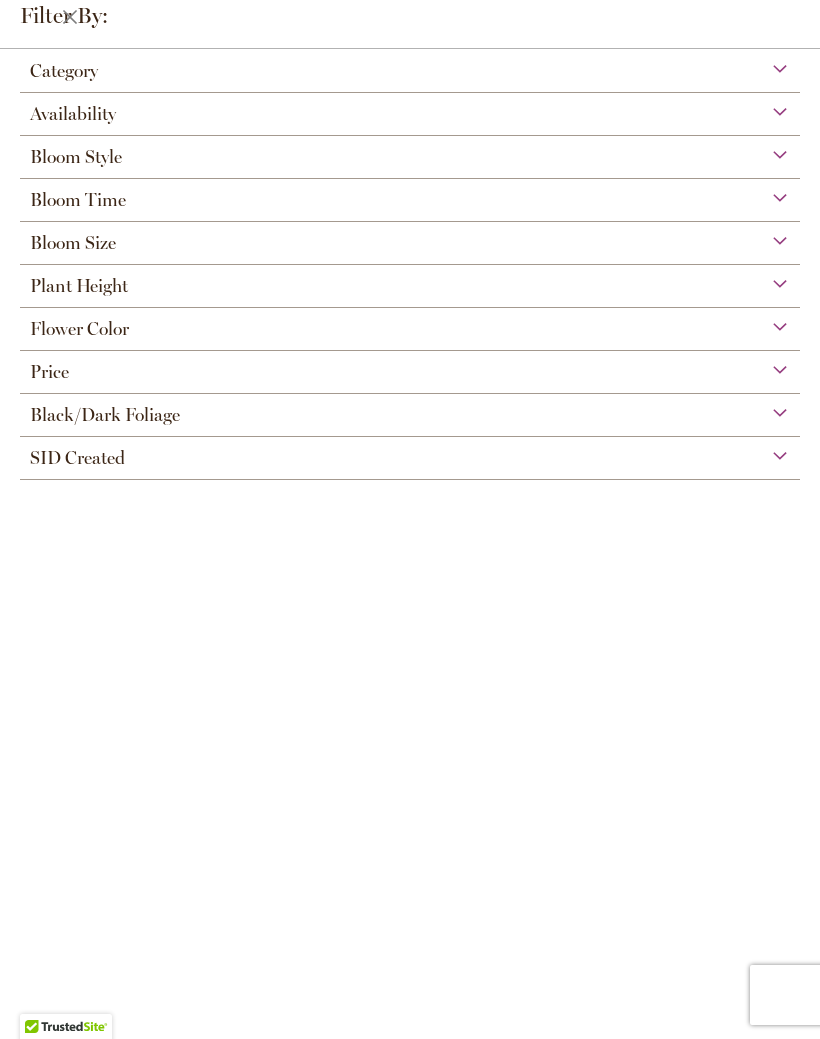 click on "Bloom Style" at bounding box center [76, 157] 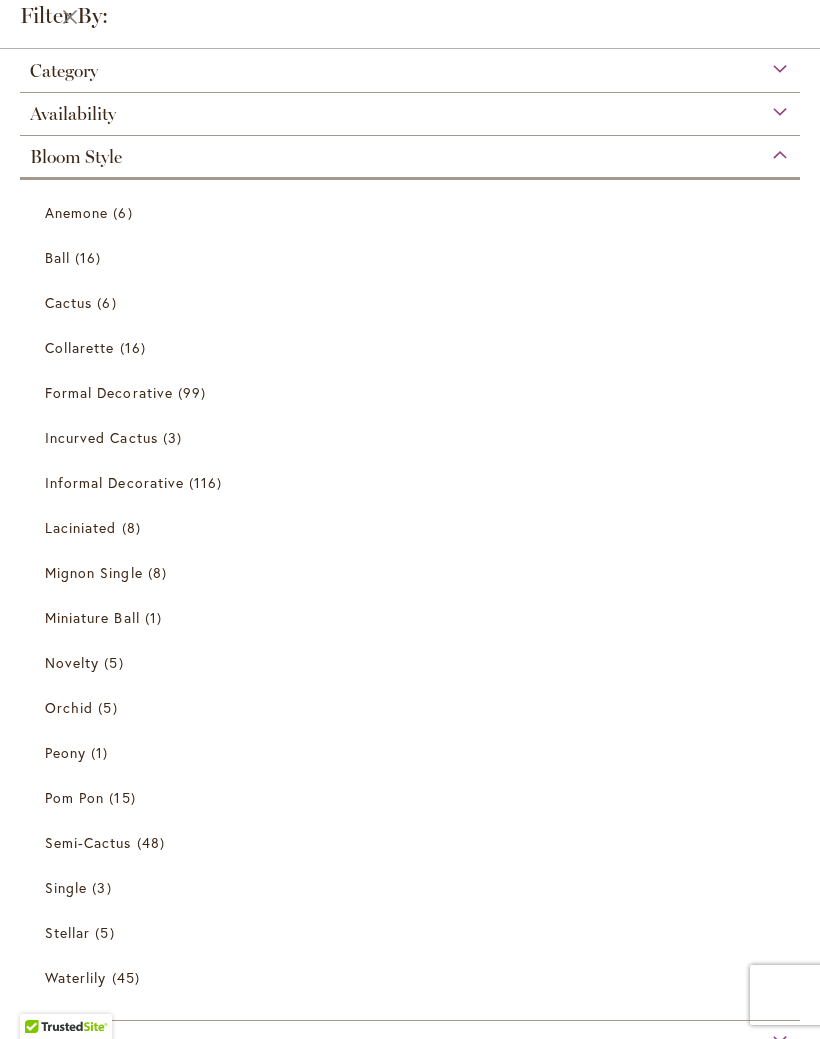 click on "Anemone
6
items" at bounding box center [412, 212] 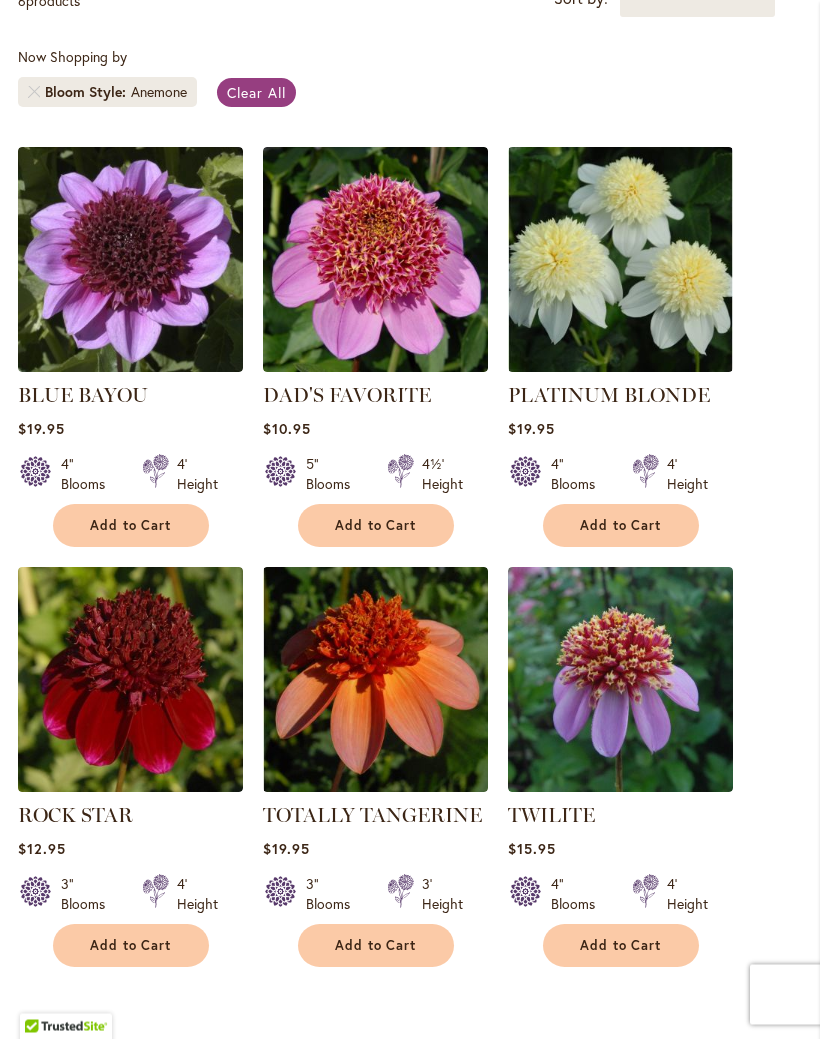 scroll, scrollTop: 507, scrollLeft: 0, axis: vertical 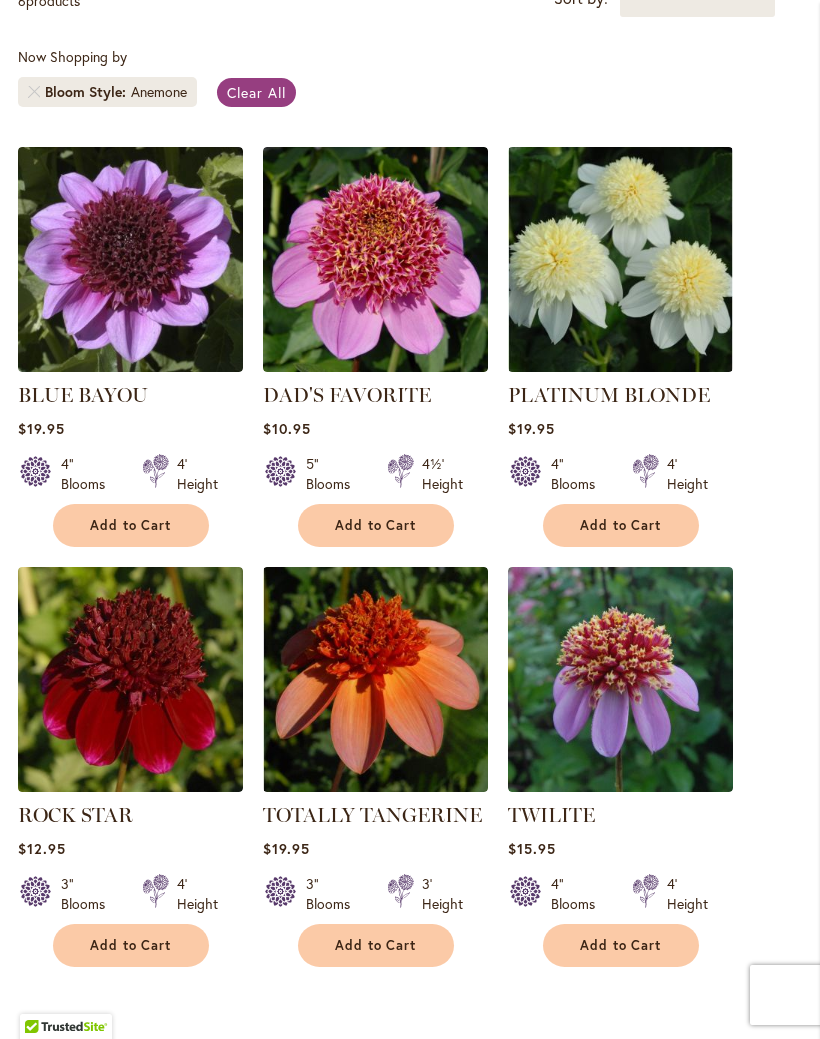 click on "Add to Cart" at bounding box center [621, 525] 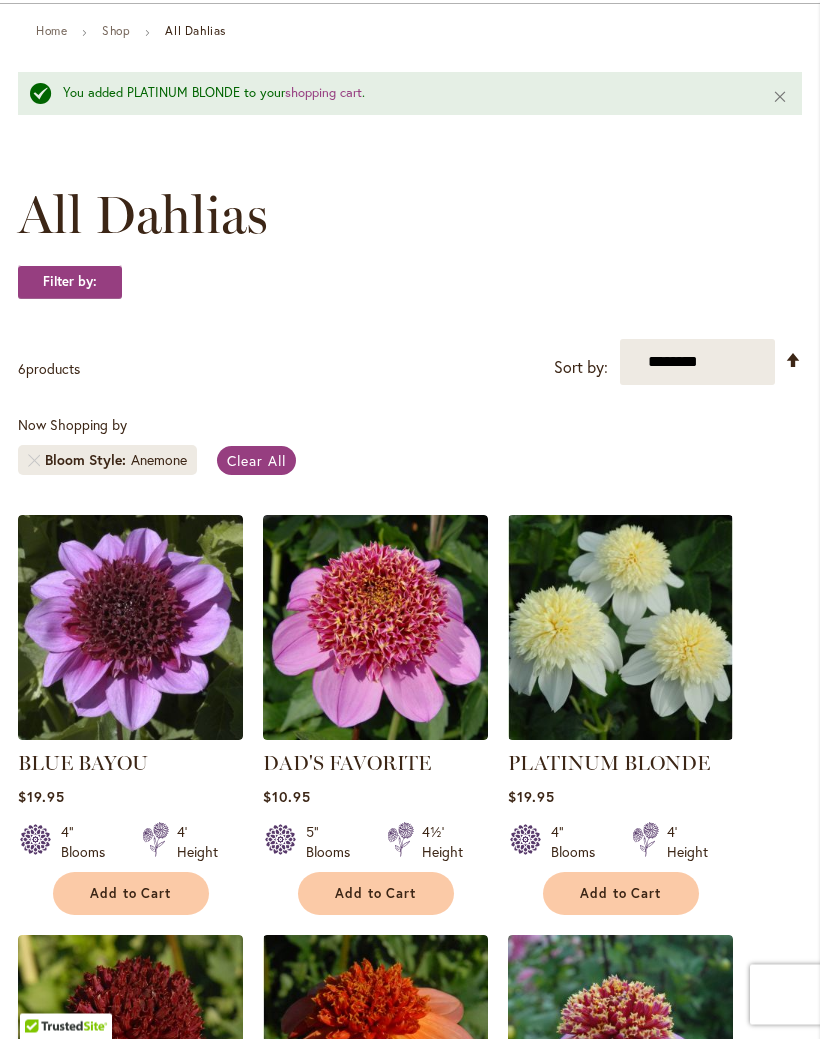 scroll, scrollTop: 0, scrollLeft: 0, axis: both 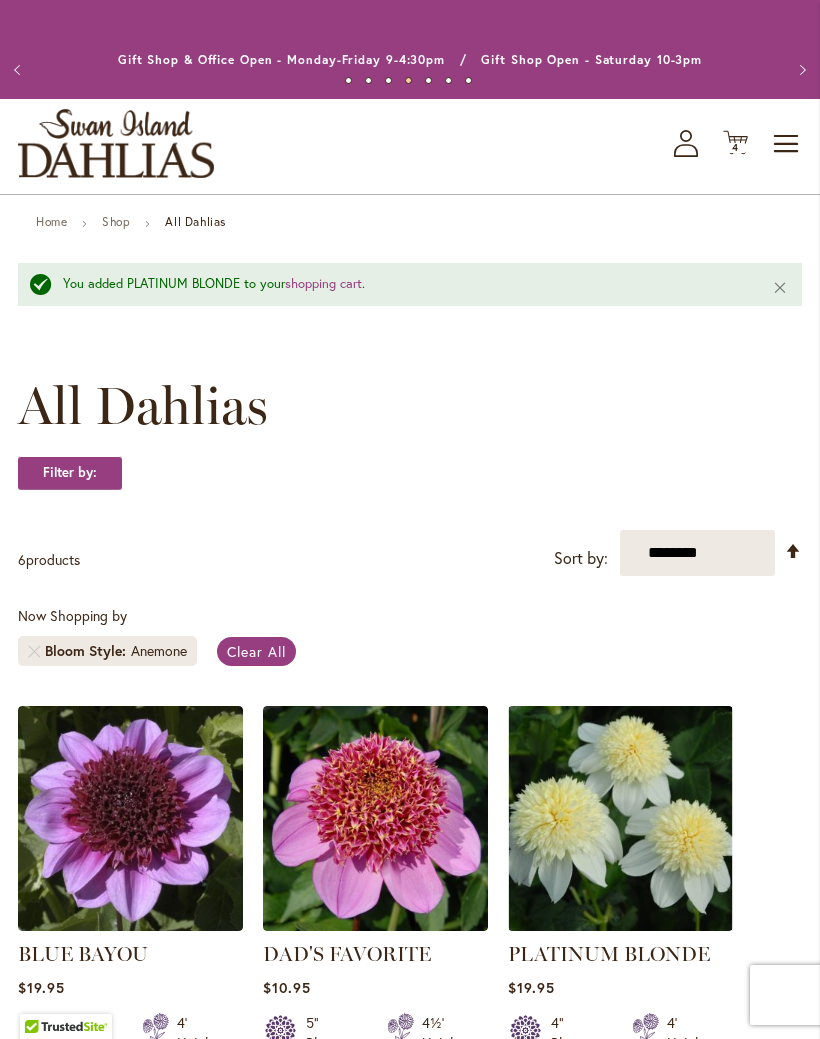 click at bounding box center [116, 143] 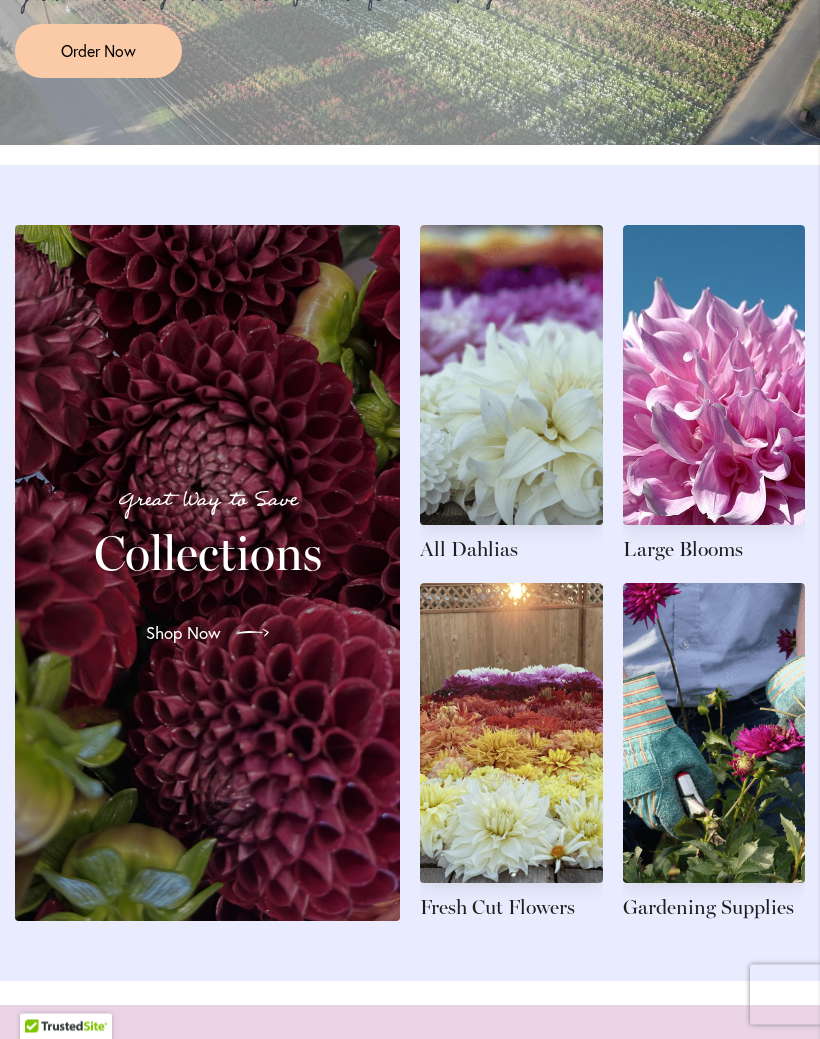 scroll, scrollTop: 2057, scrollLeft: 0, axis: vertical 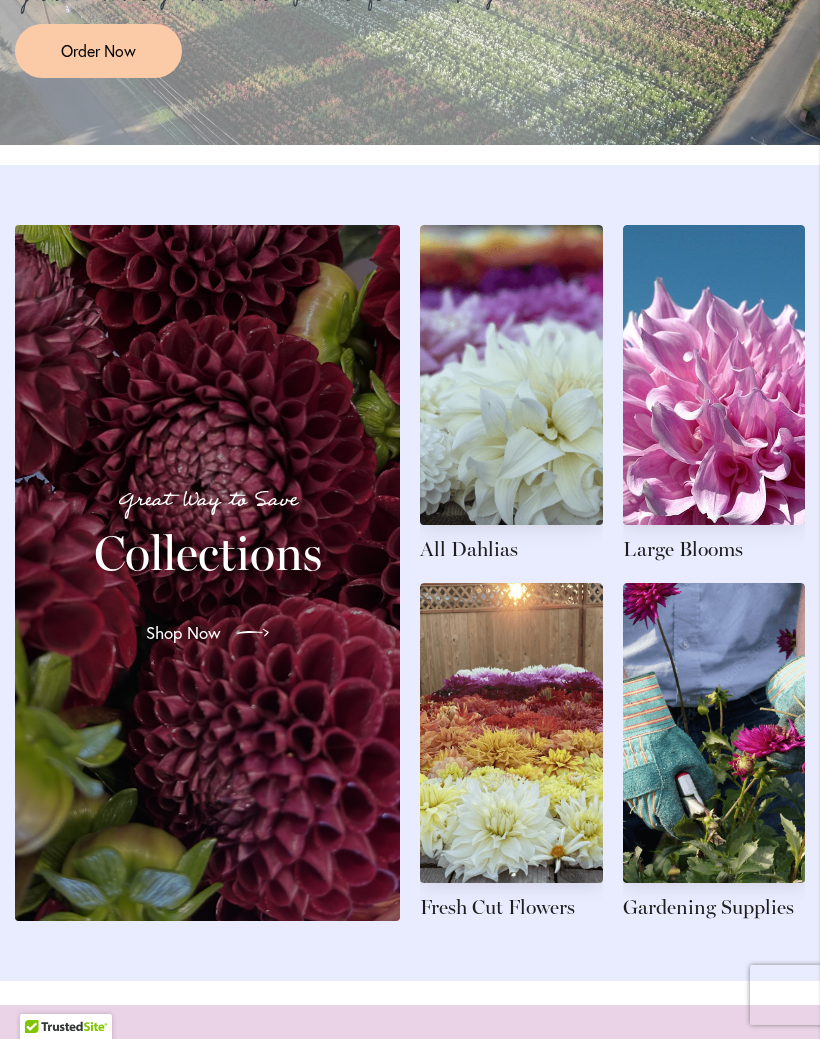 click on "Great Way to Save
Collections
Shop Now" at bounding box center (207, 573) 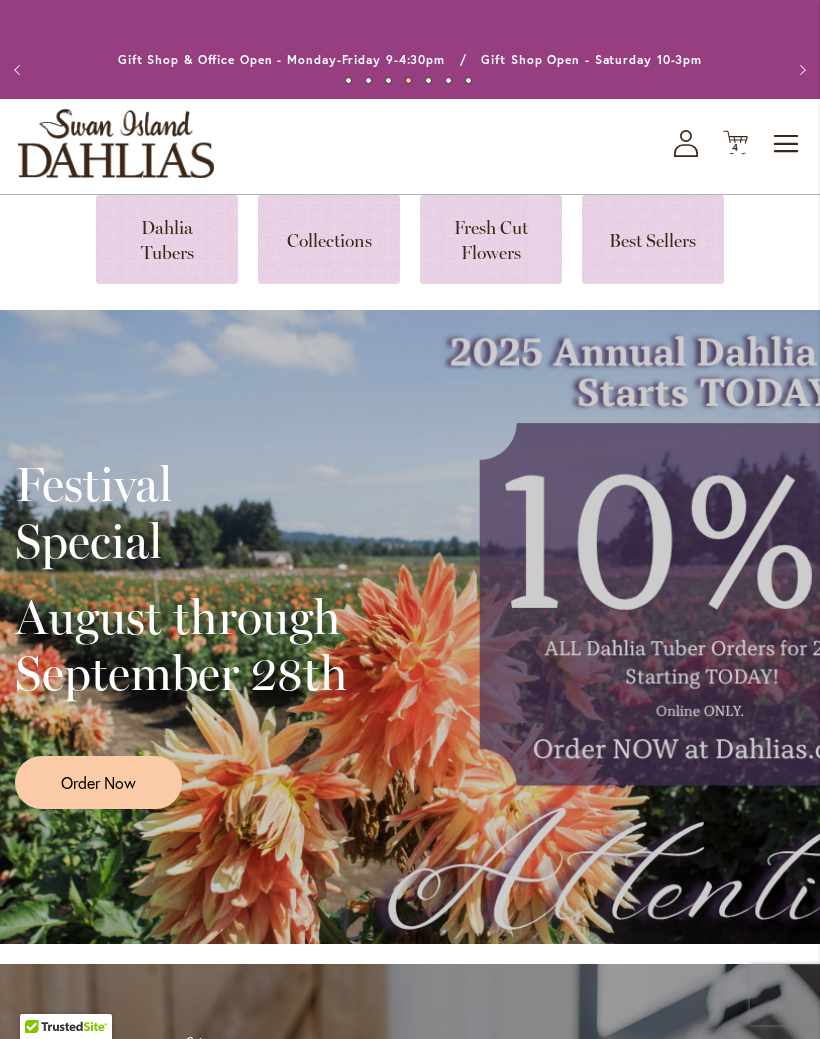 scroll, scrollTop: 2149, scrollLeft: 0, axis: vertical 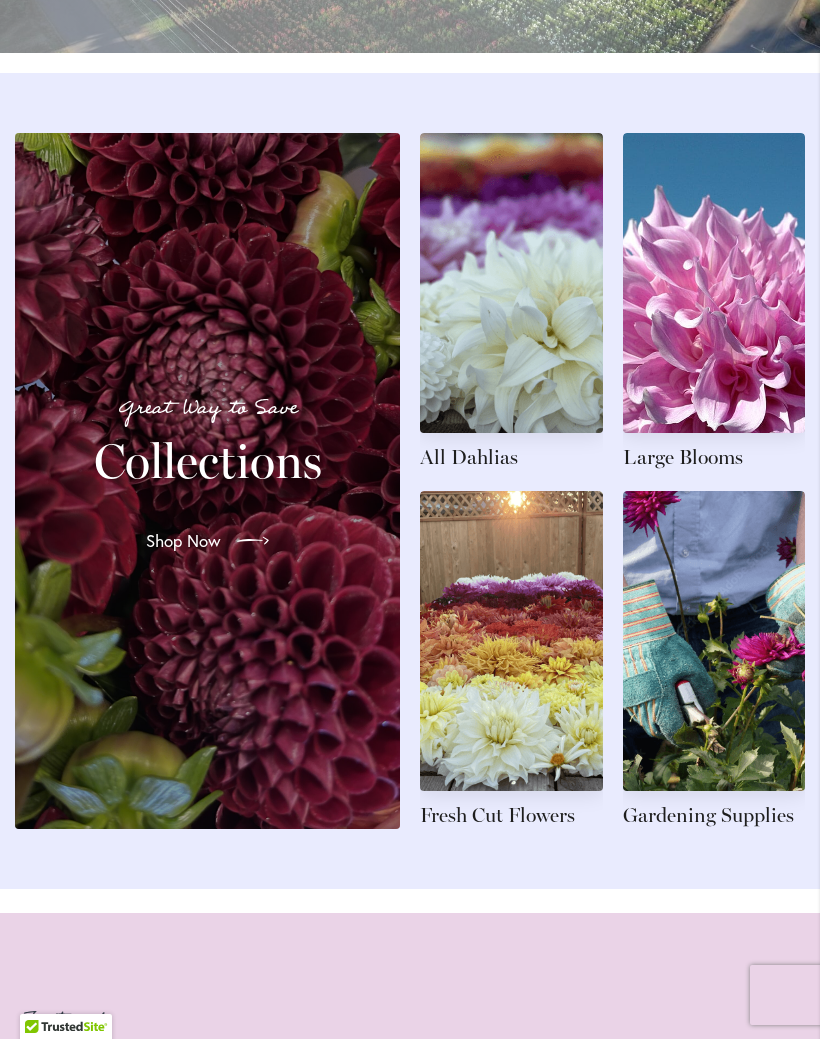 click at bounding box center (714, 660) 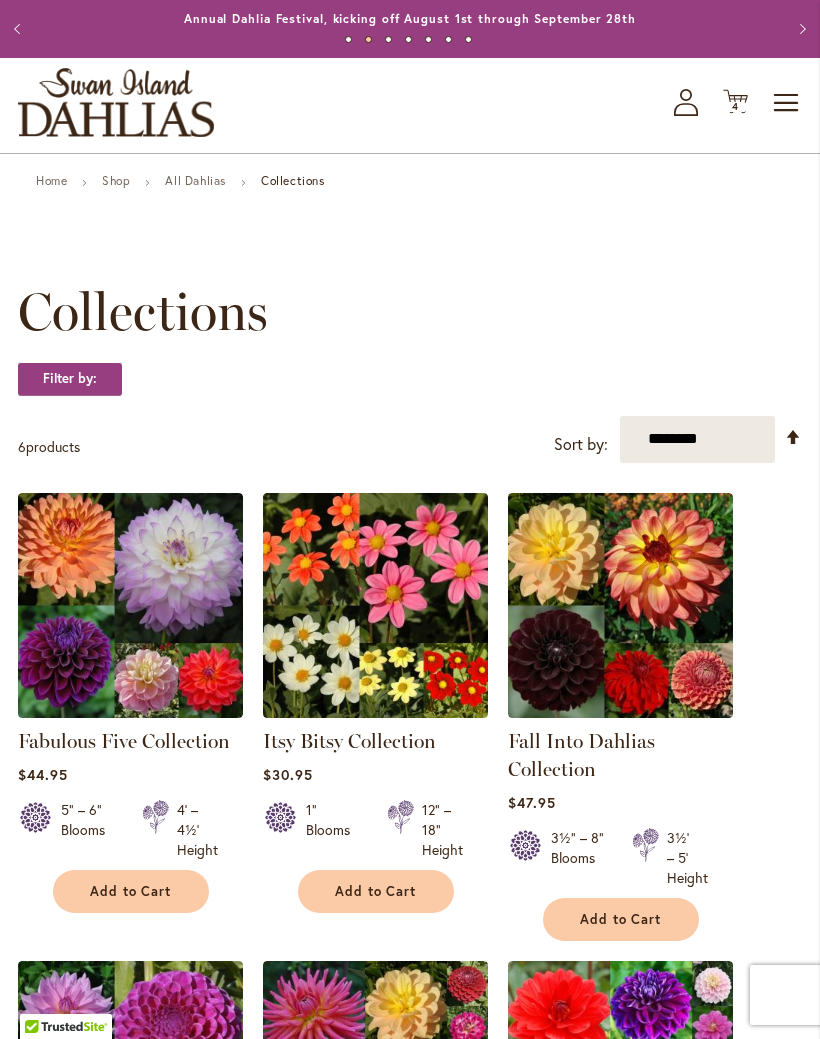 scroll, scrollTop: 0, scrollLeft: 0, axis: both 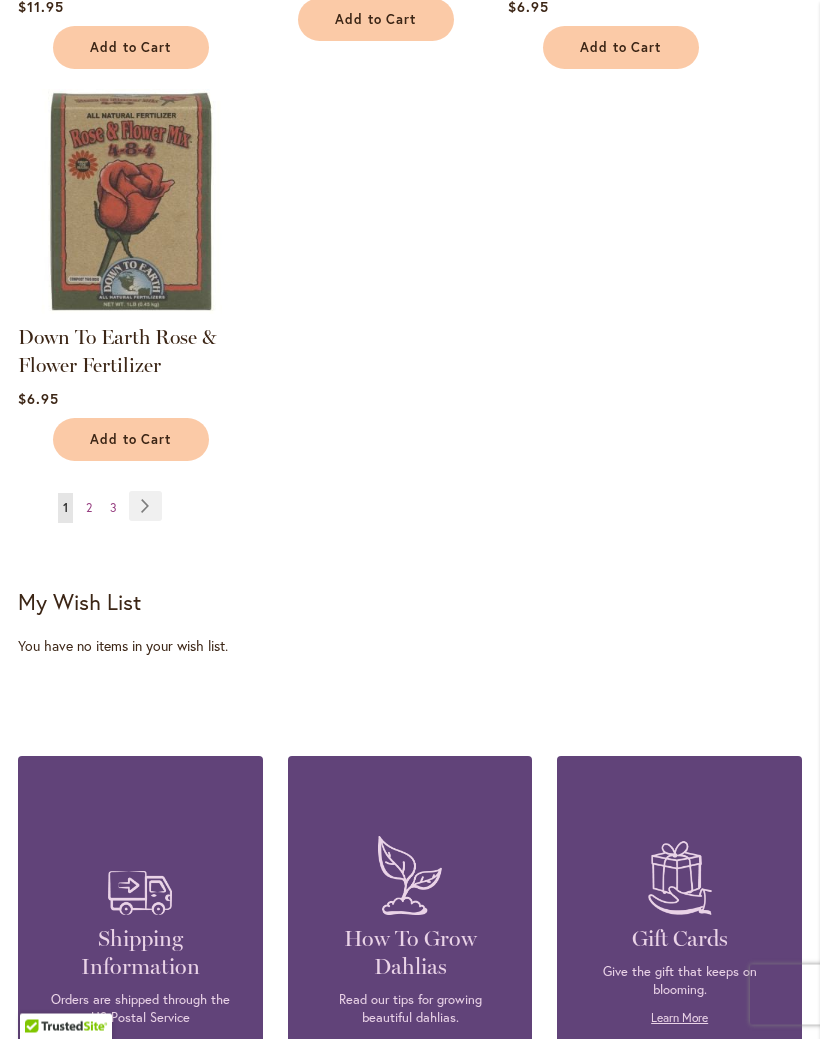 click on "Page
Next" at bounding box center (145, 507) 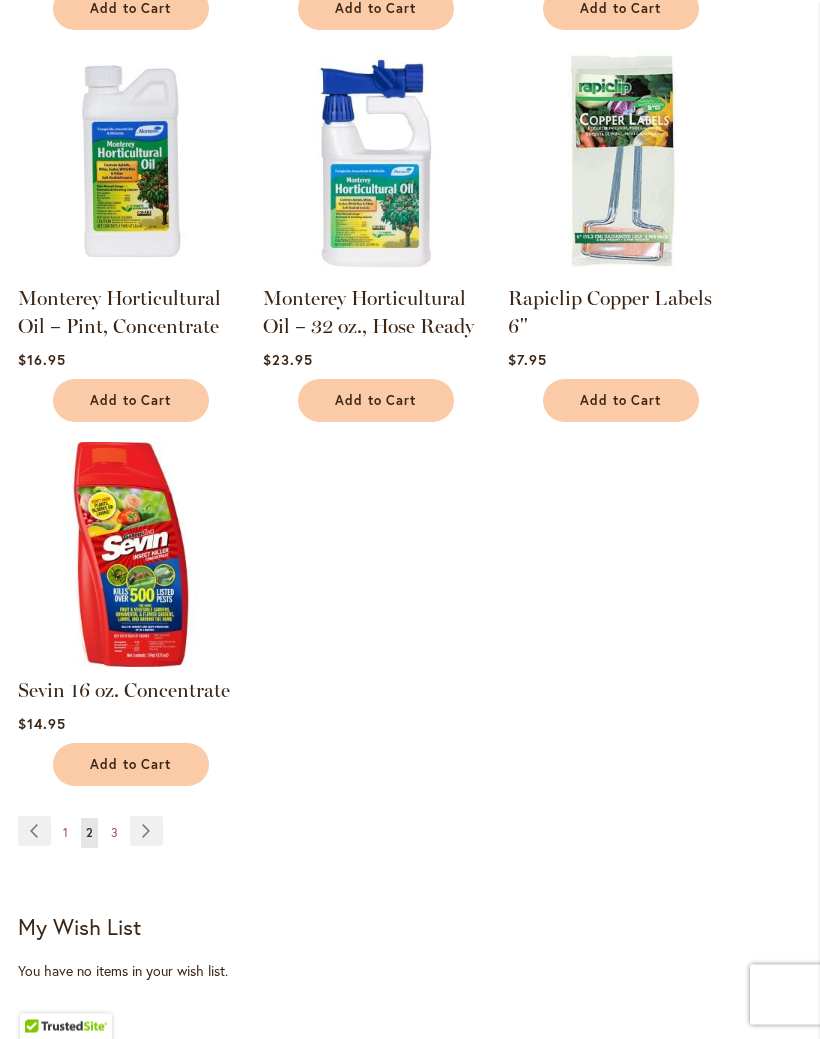 scroll, scrollTop: 1998, scrollLeft: 0, axis: vertical 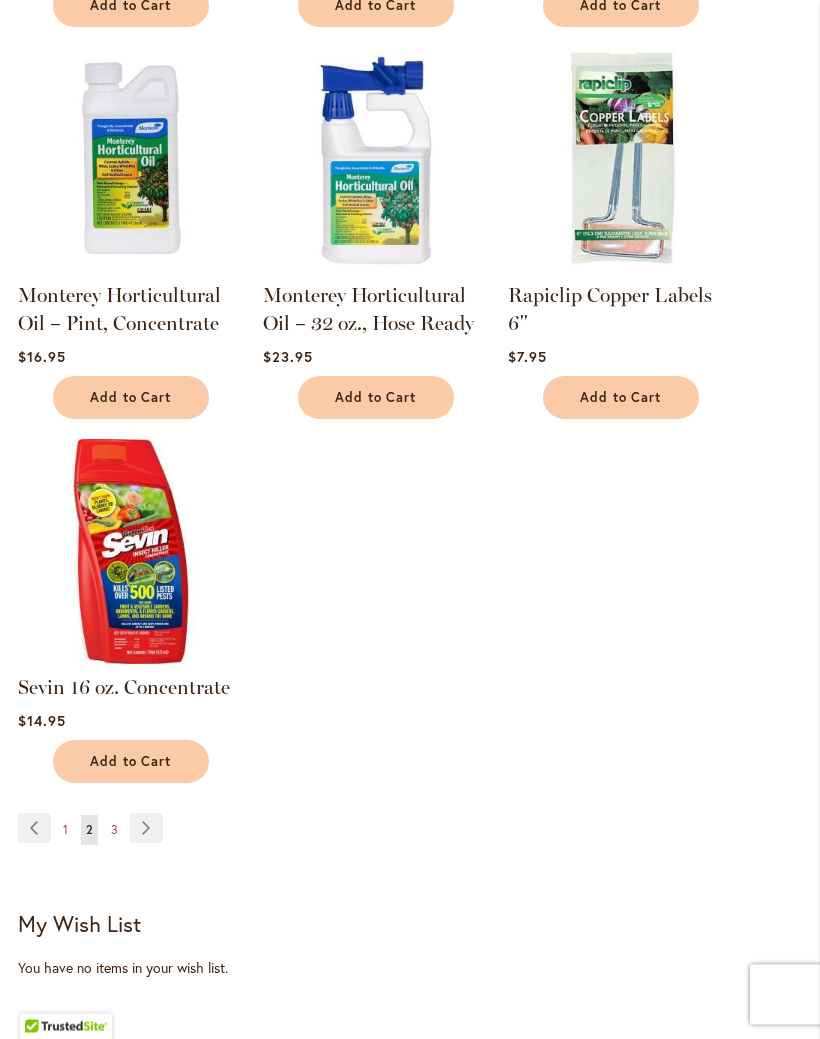 click on "Page
Next" at bounding box center (146, 829) 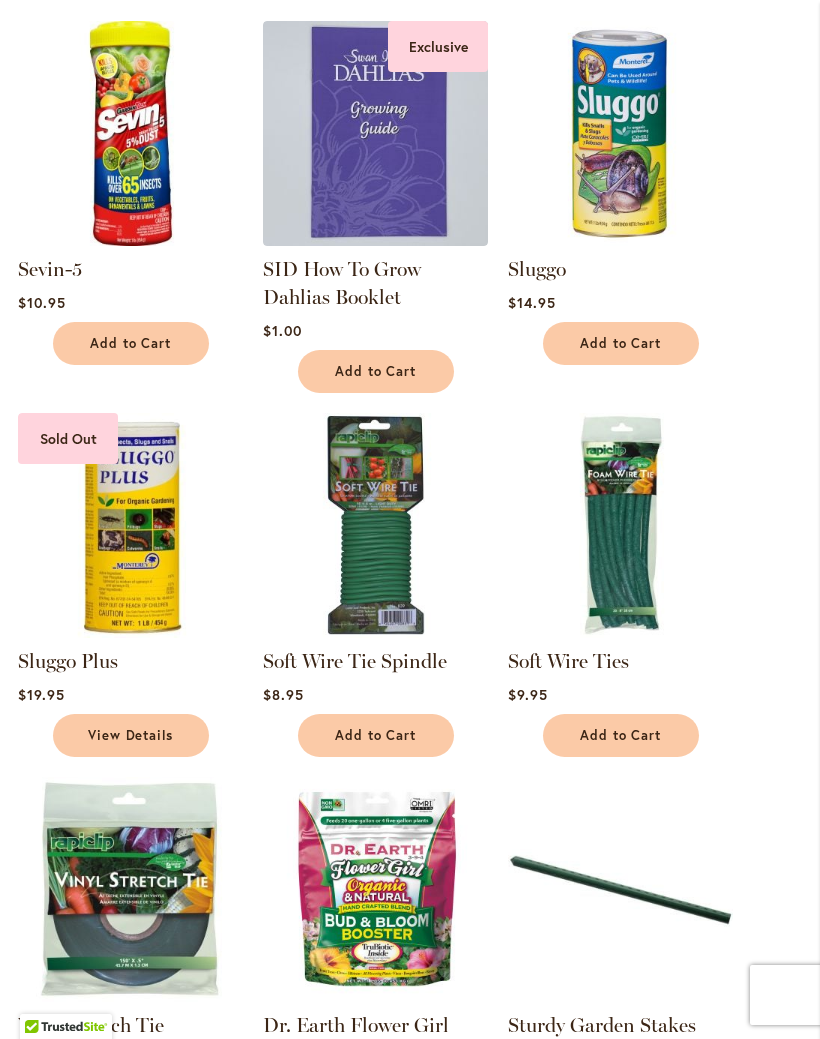 scroll, scrollTop: 512, scrollLeft: 0, axis: vertical 